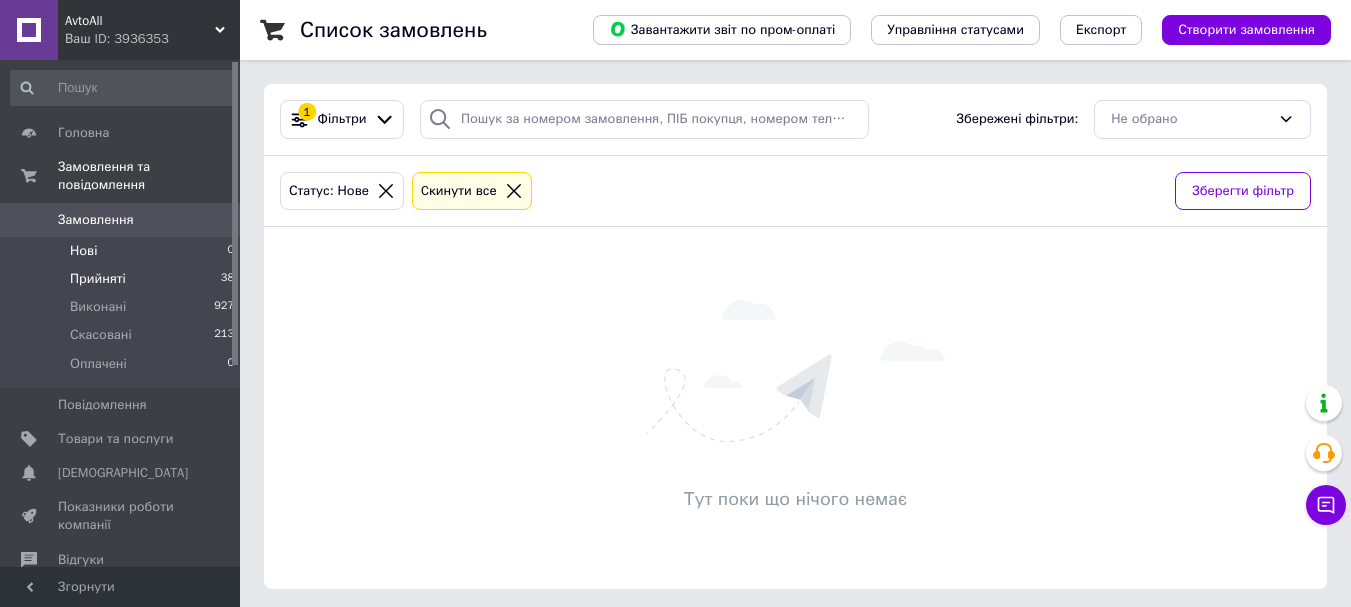 scroll, scrollTop: 0, scrollLeft: 0, axis: both 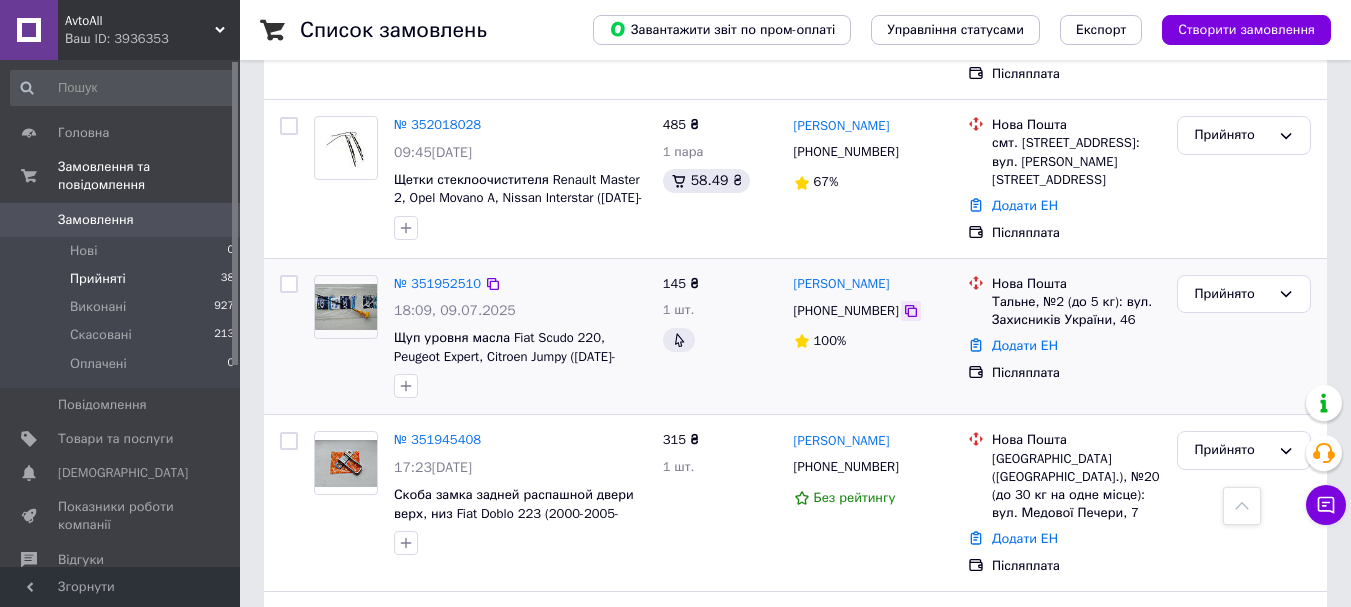 click 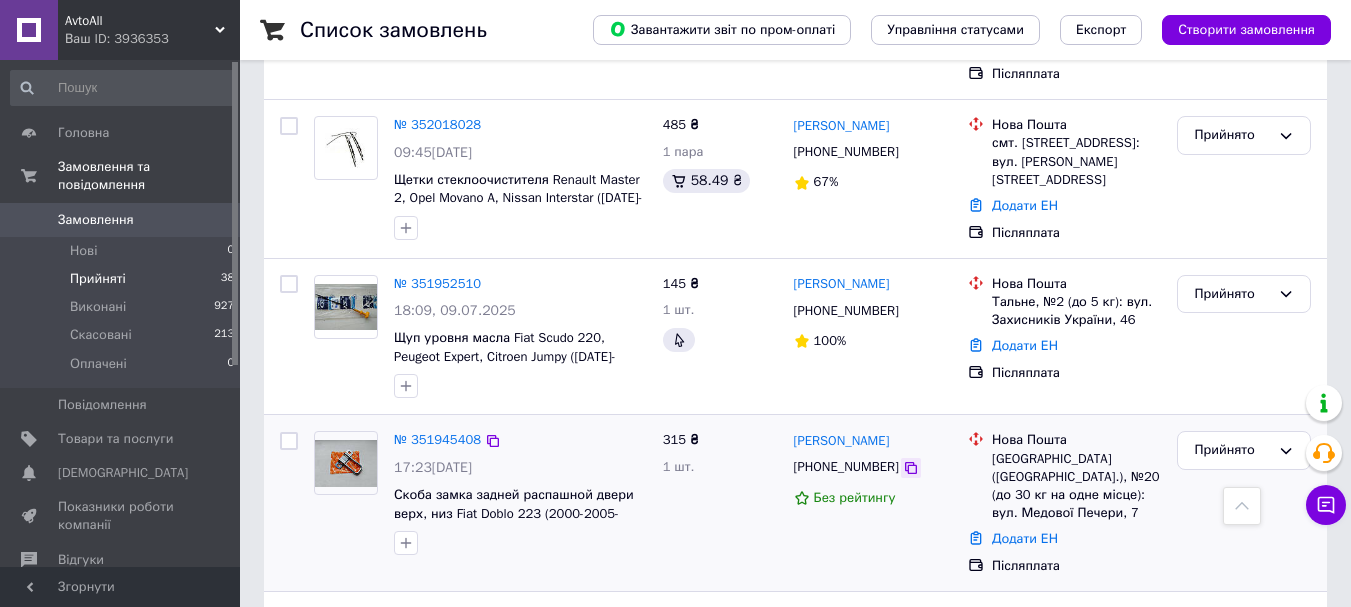click 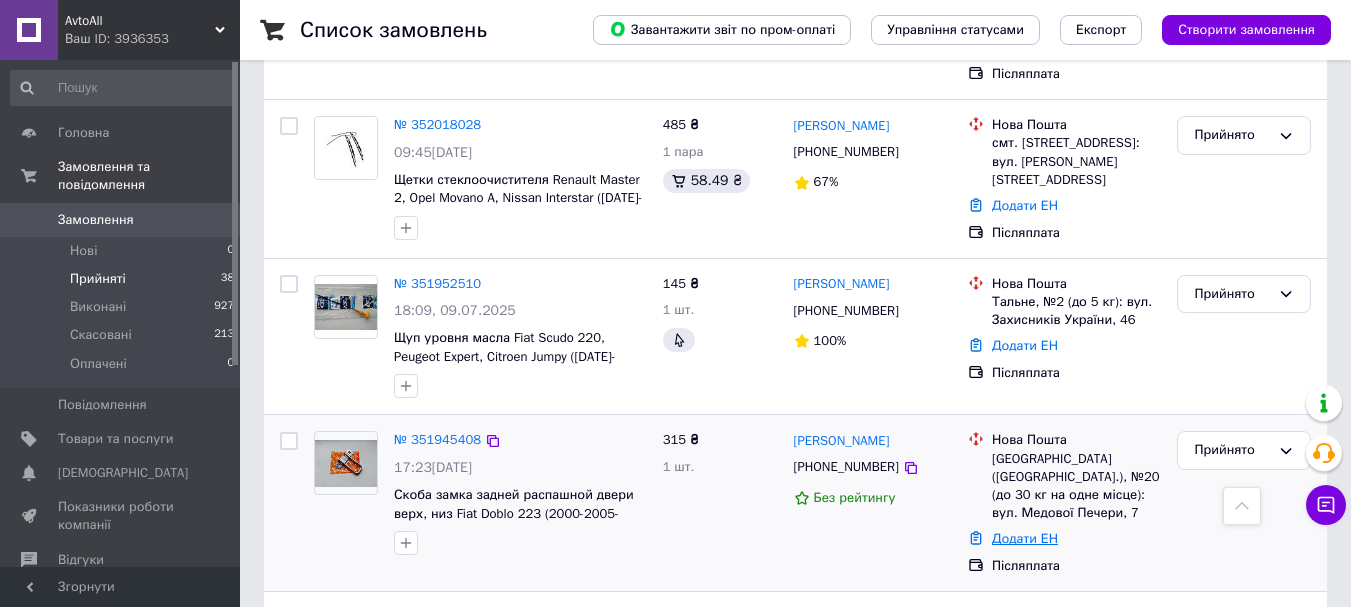 click on "Додати ЕН" at bounding box center [1025, 538] 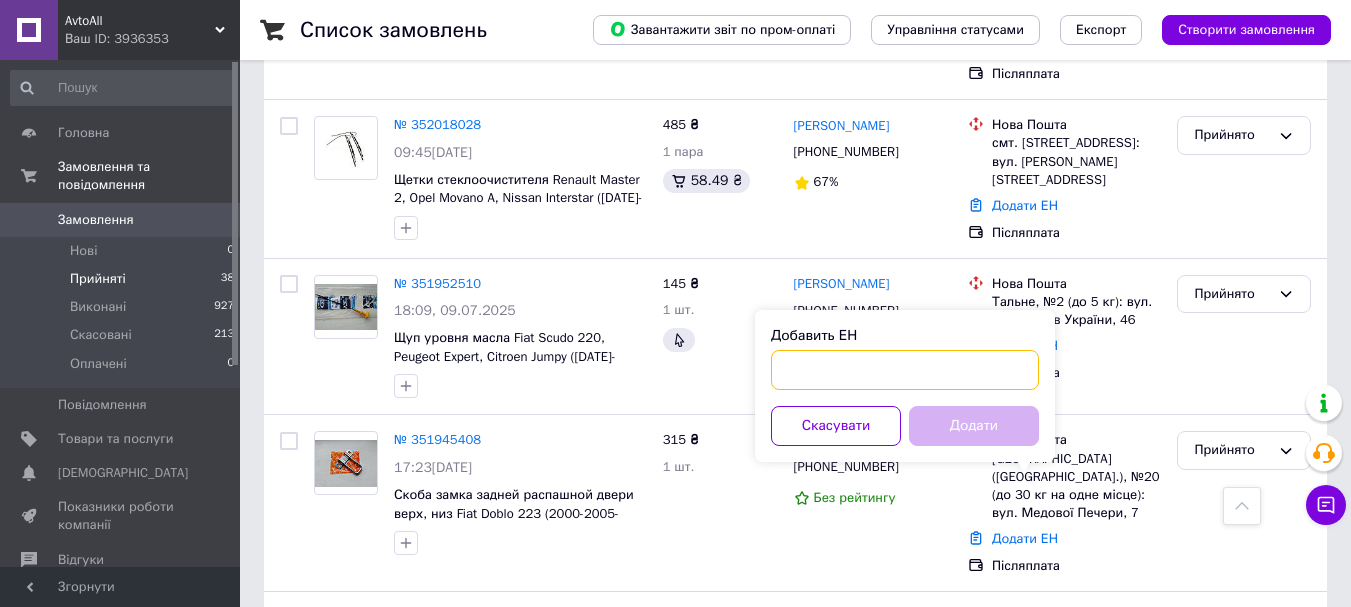 click on "Добавить ЕН" at bounding box center (905, 370) 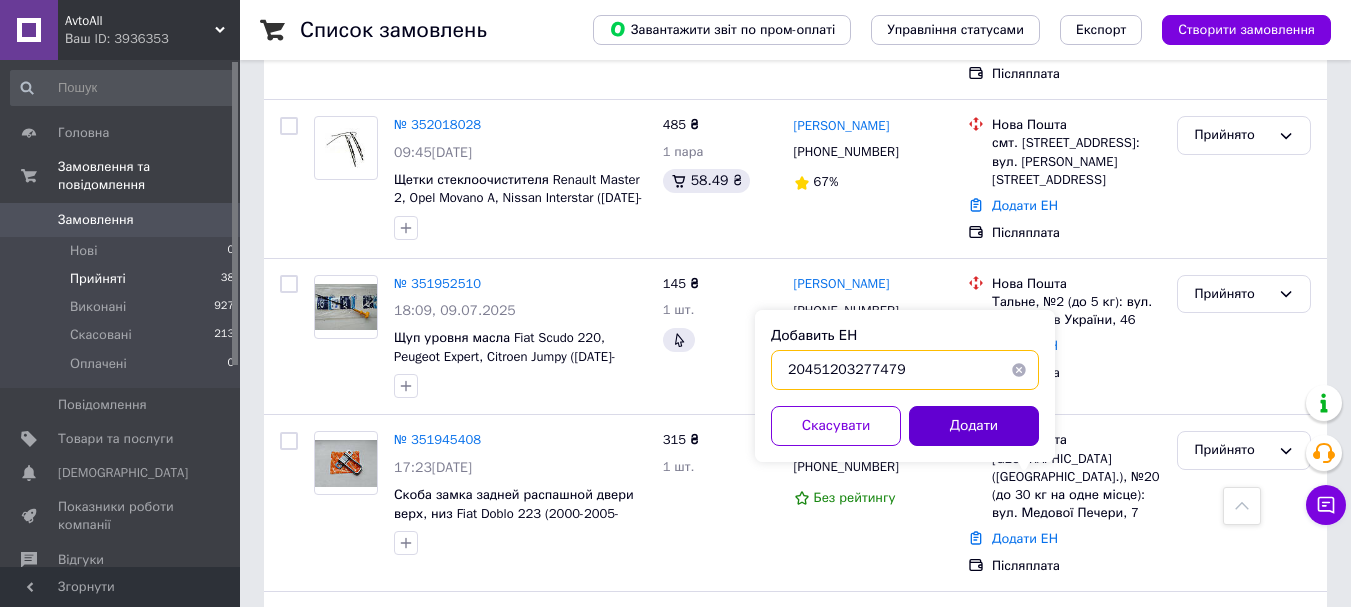 type on "20451203277479" 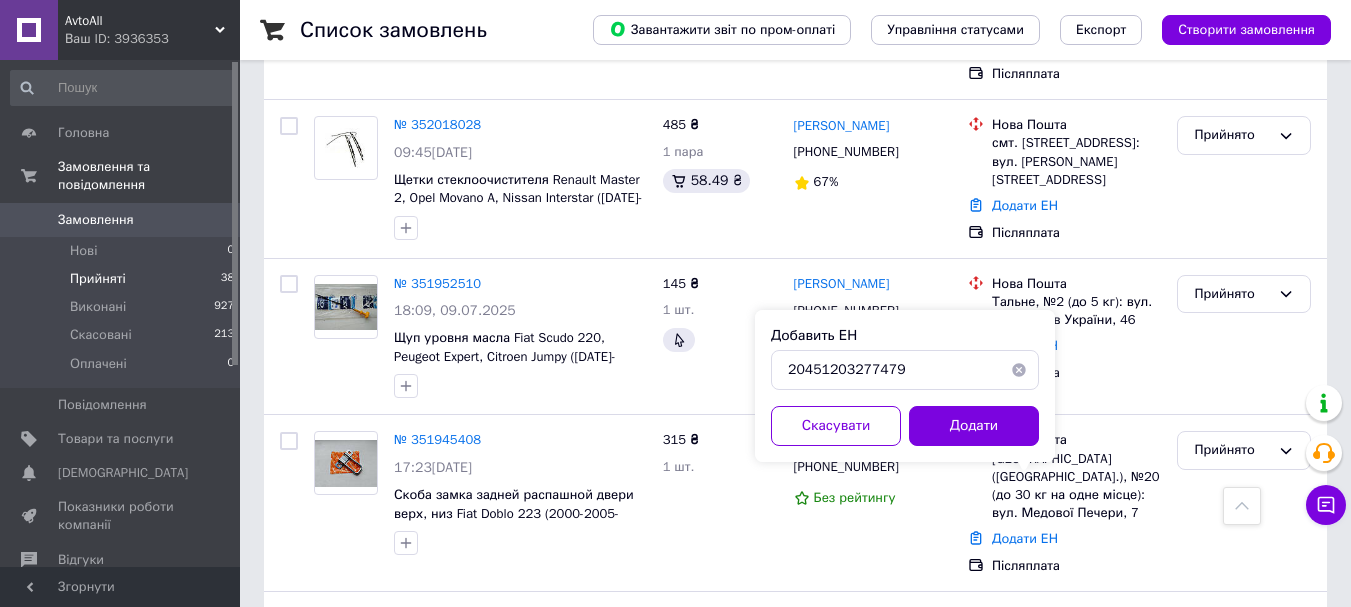 click on "Додати" at bounding box center [974, 426] 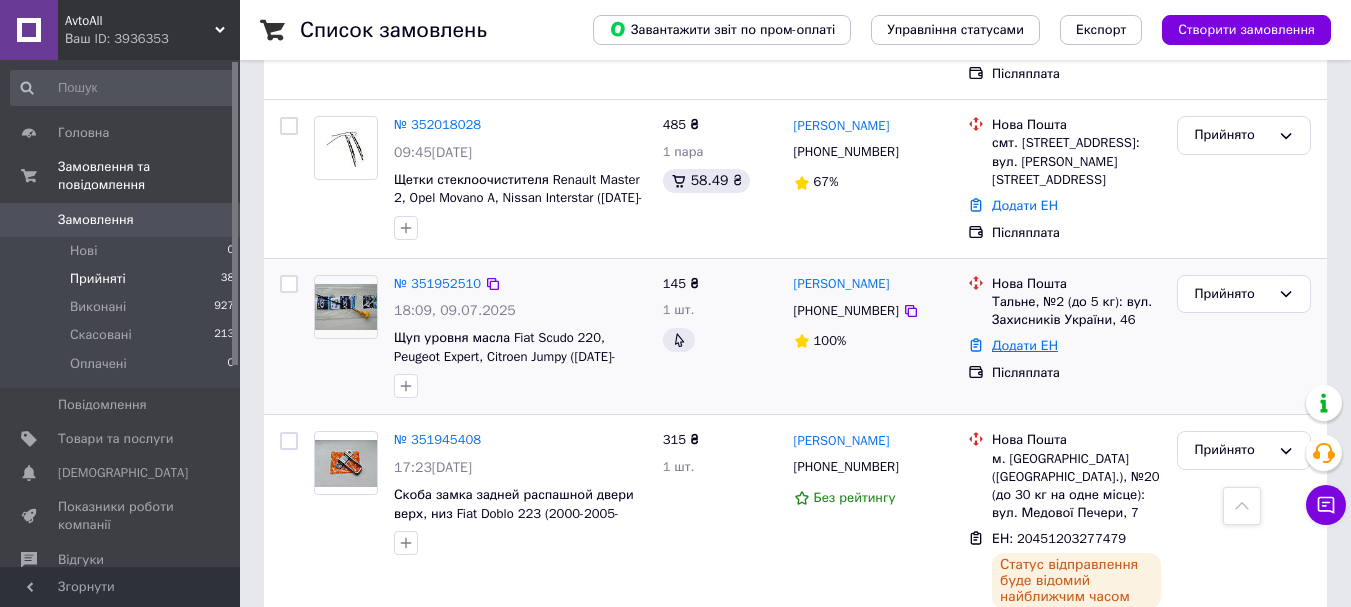 click on "Додати ЕН" at bounding box center [1025, 345] 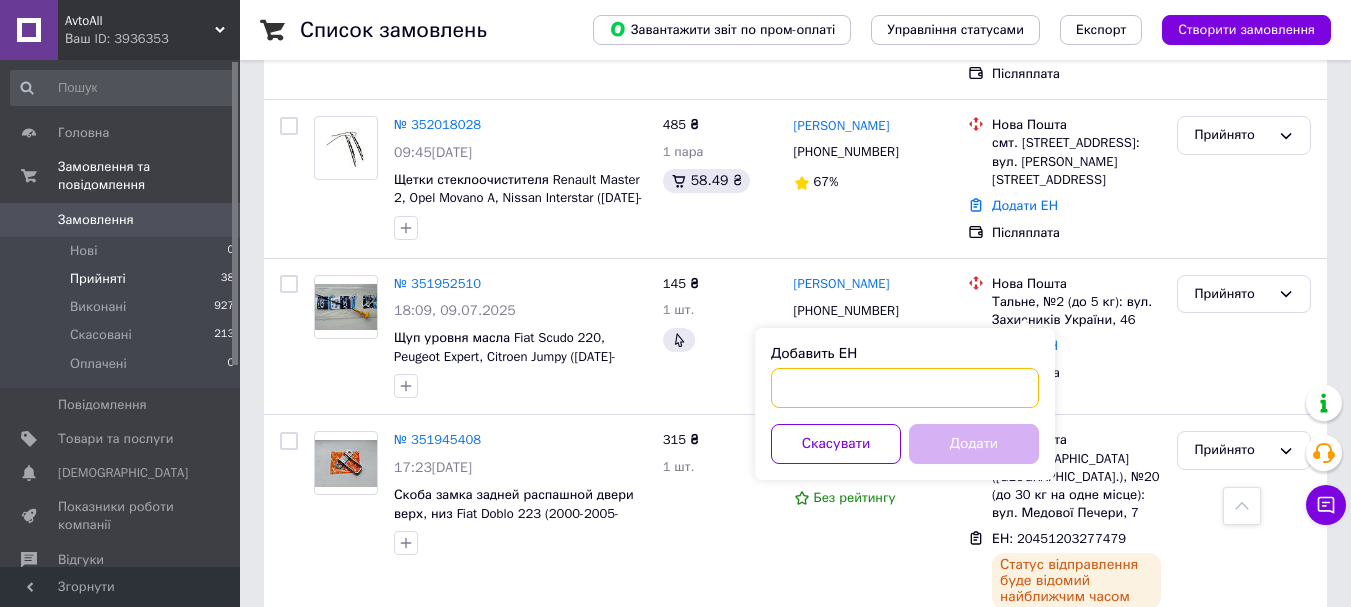 click on "Добавить ЕН" at bounding box center [905, 388] 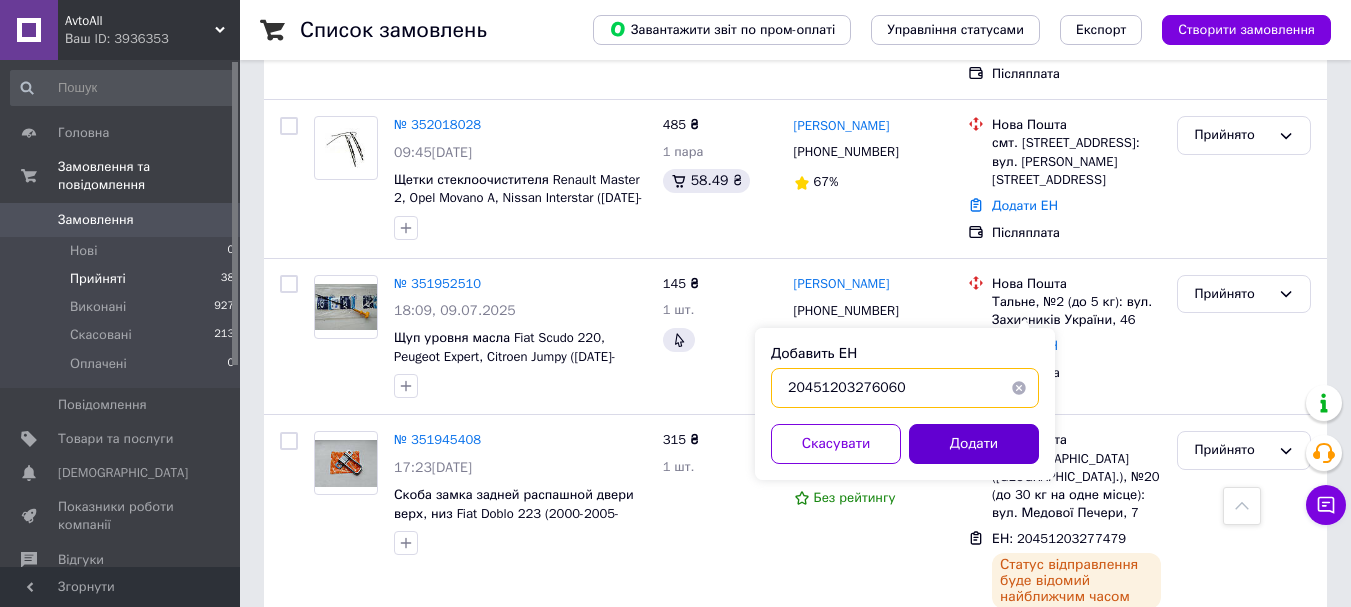 type on "20451203276060" 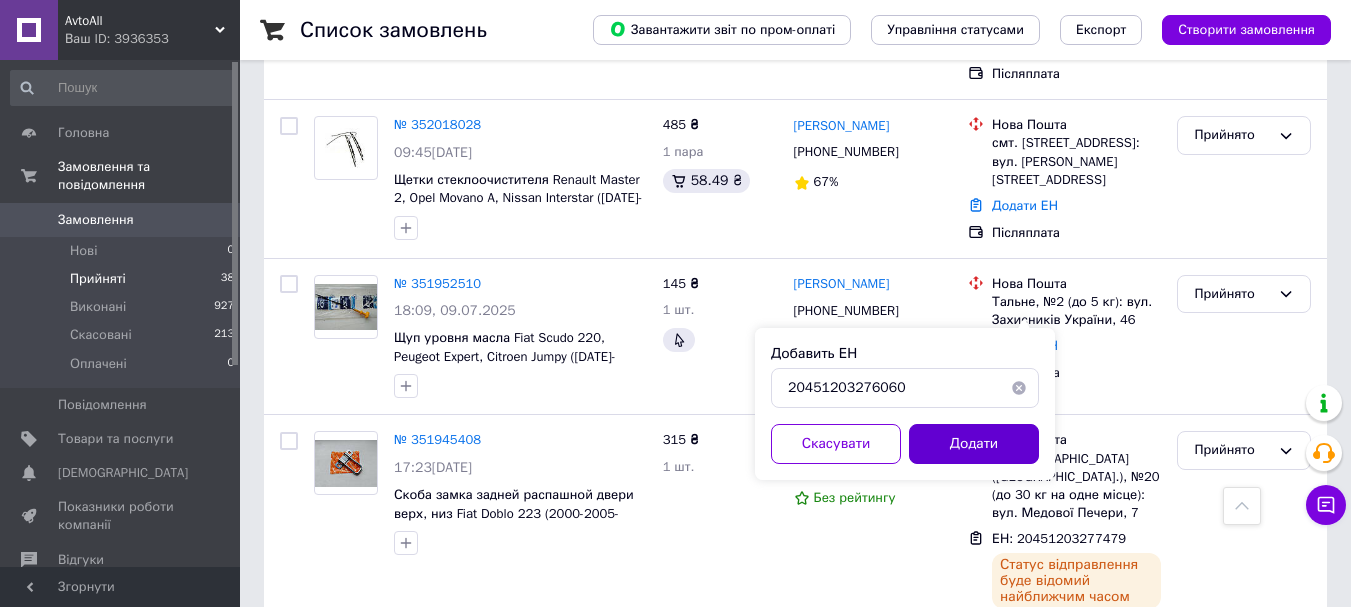 click on "Додати" at bounding box center [974, 444] 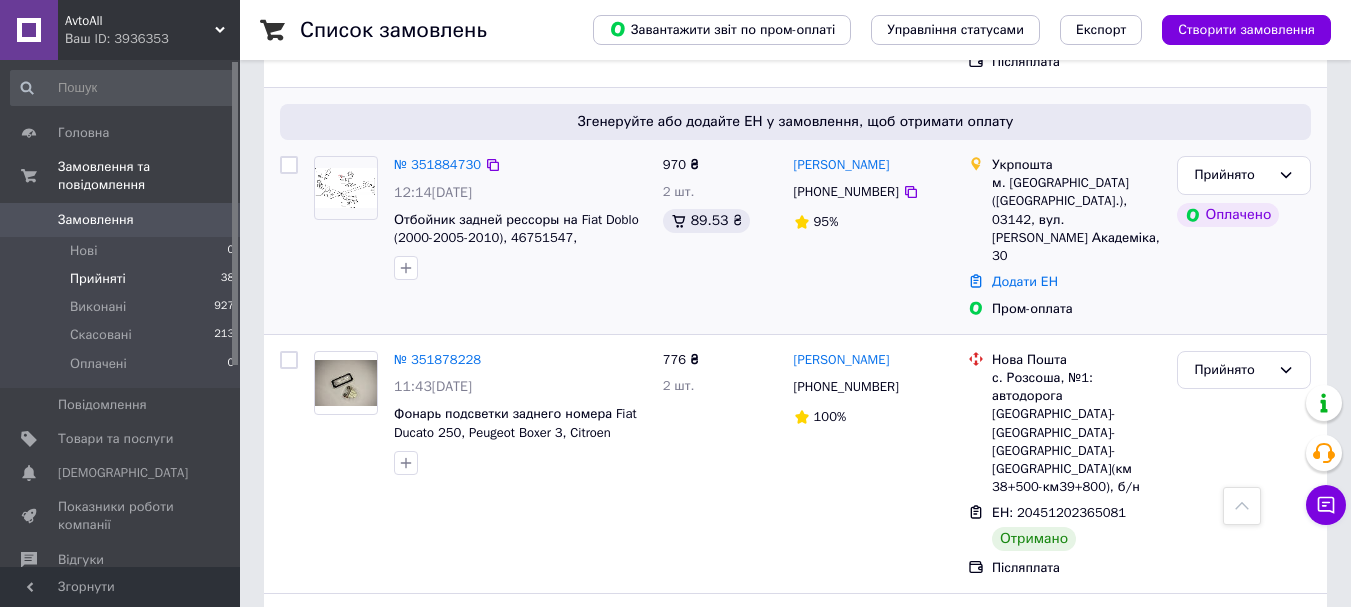 scroll, scrollTop: 1400, scrollLeft: 0, axis: vertical 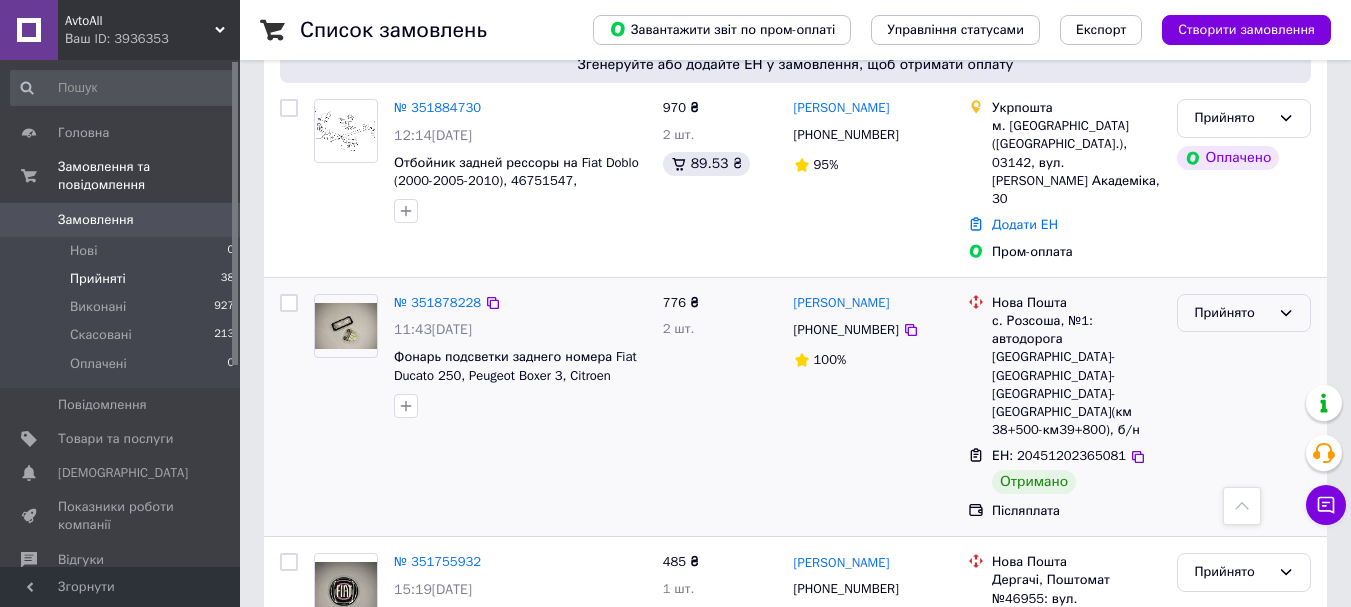 click on "Прийнято" at bounding box center [1232, 313] 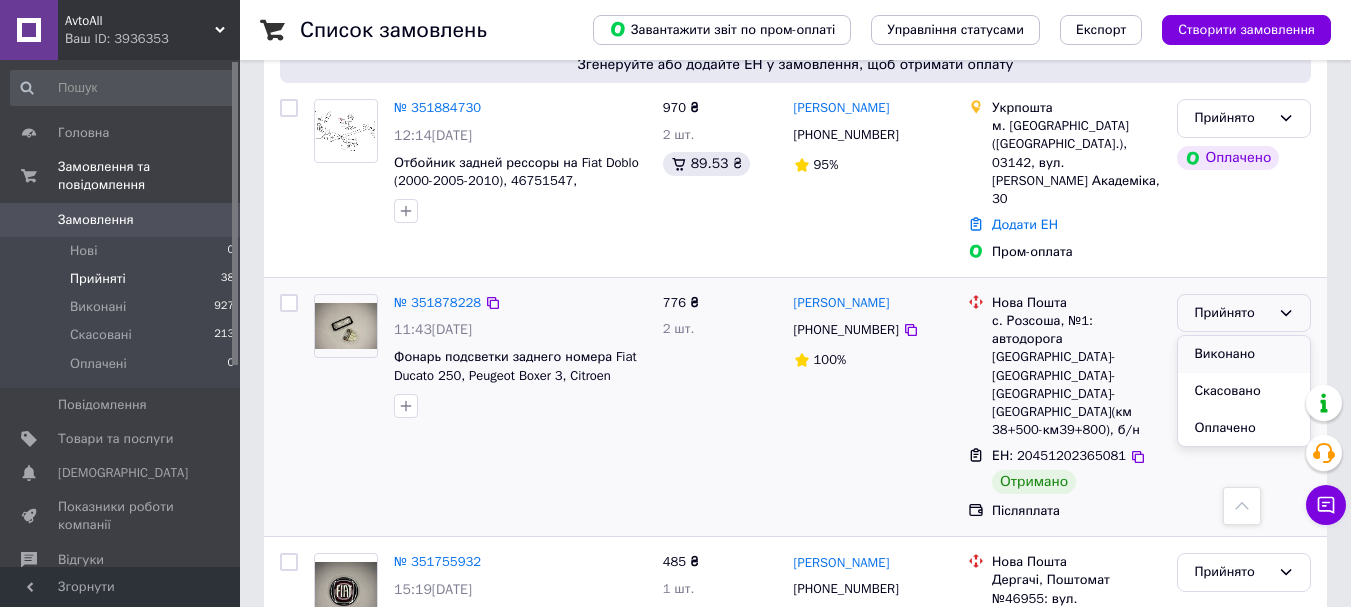 click on "Виконано" at bounding box center (1244, 354) 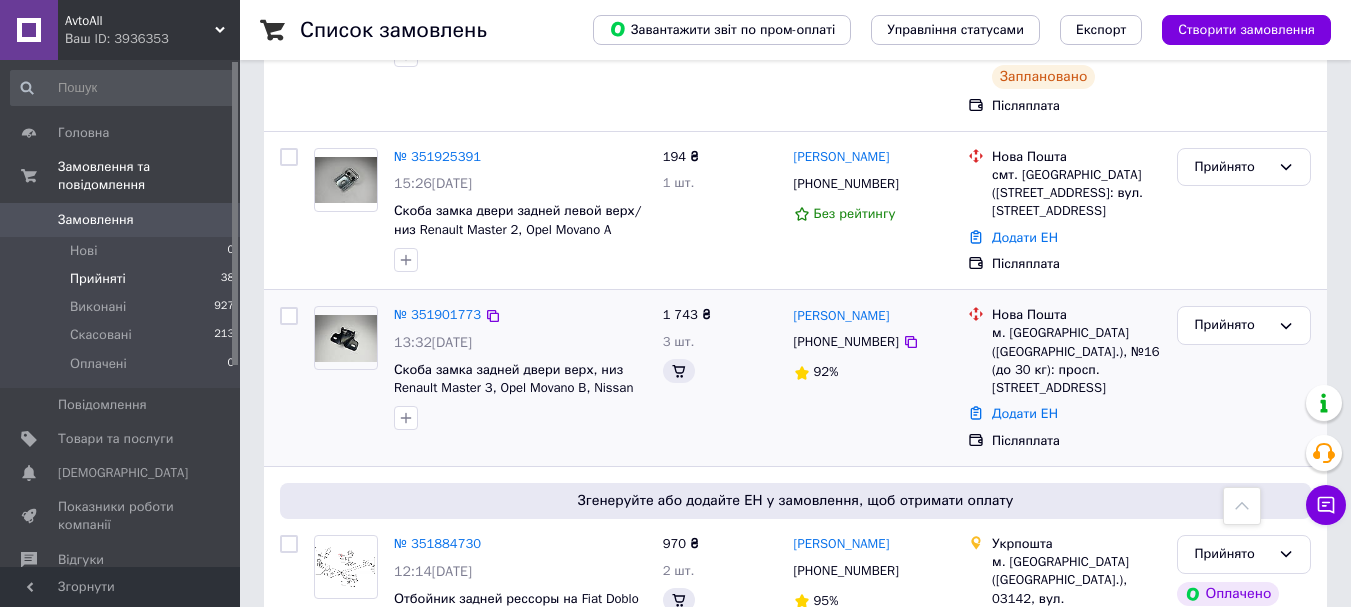 scroll, scrollTop: 868, scrollLeft: 0, axis: vertical 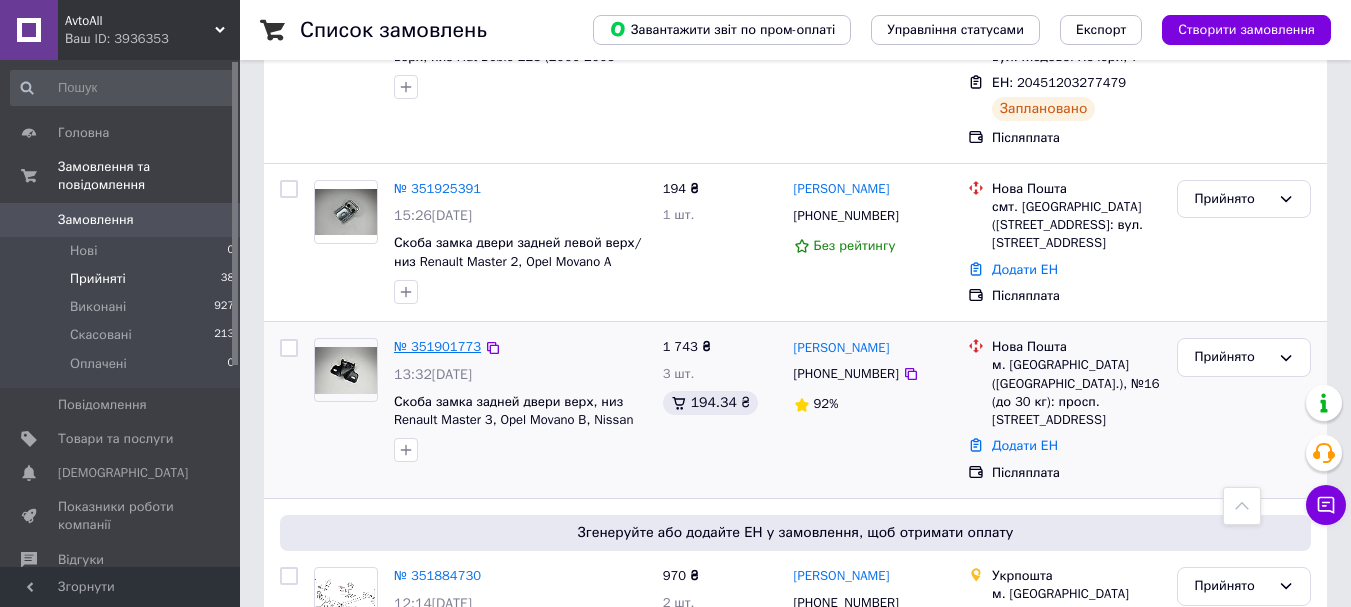 click on "№ 351901773" at bounding box center (437, 346) 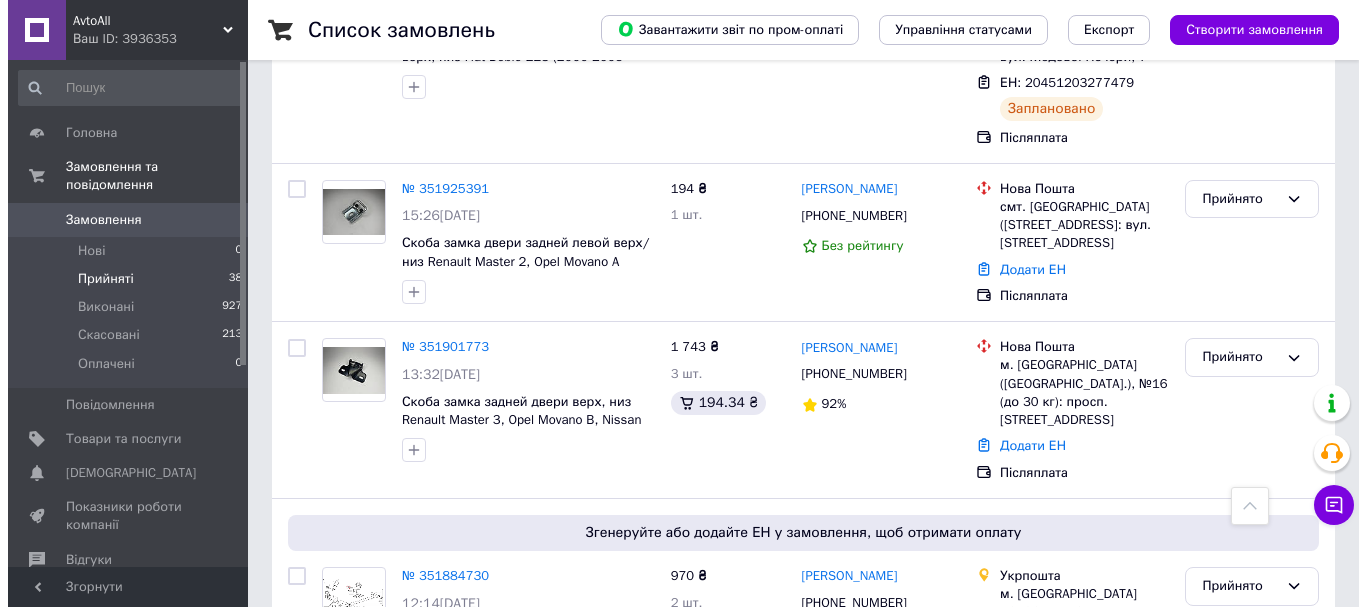 scroll, scrollTop: 0, scrollLeft: 0, axis: both 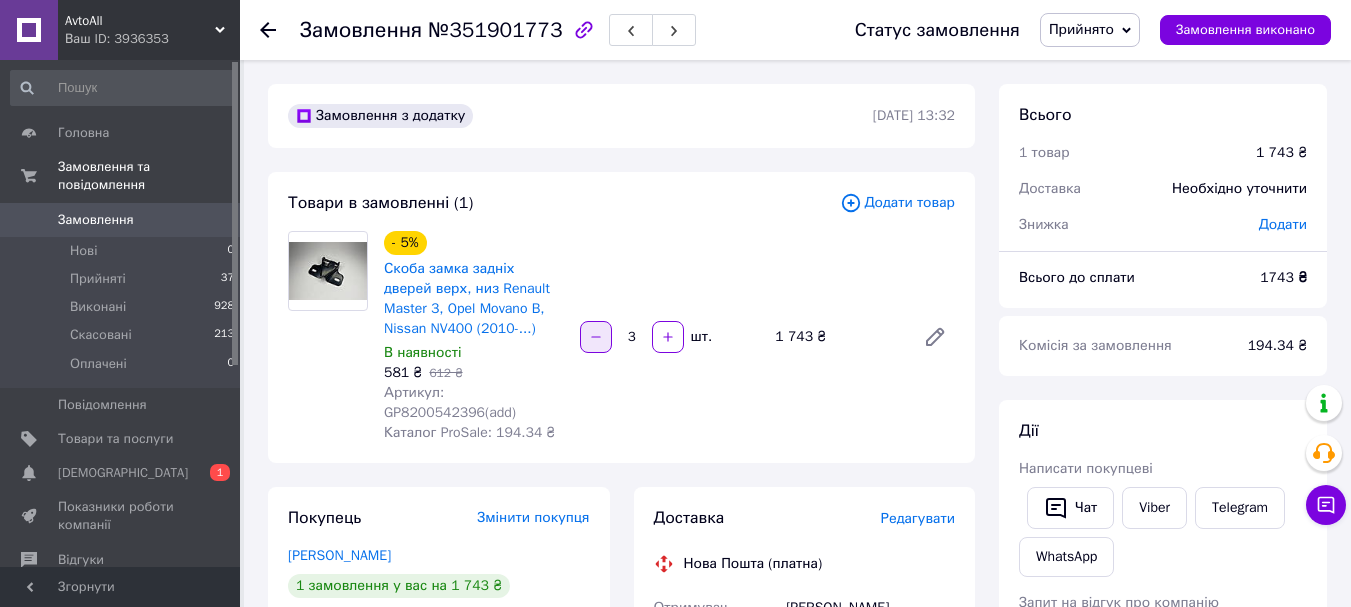 click at bounding box center (596, 337) 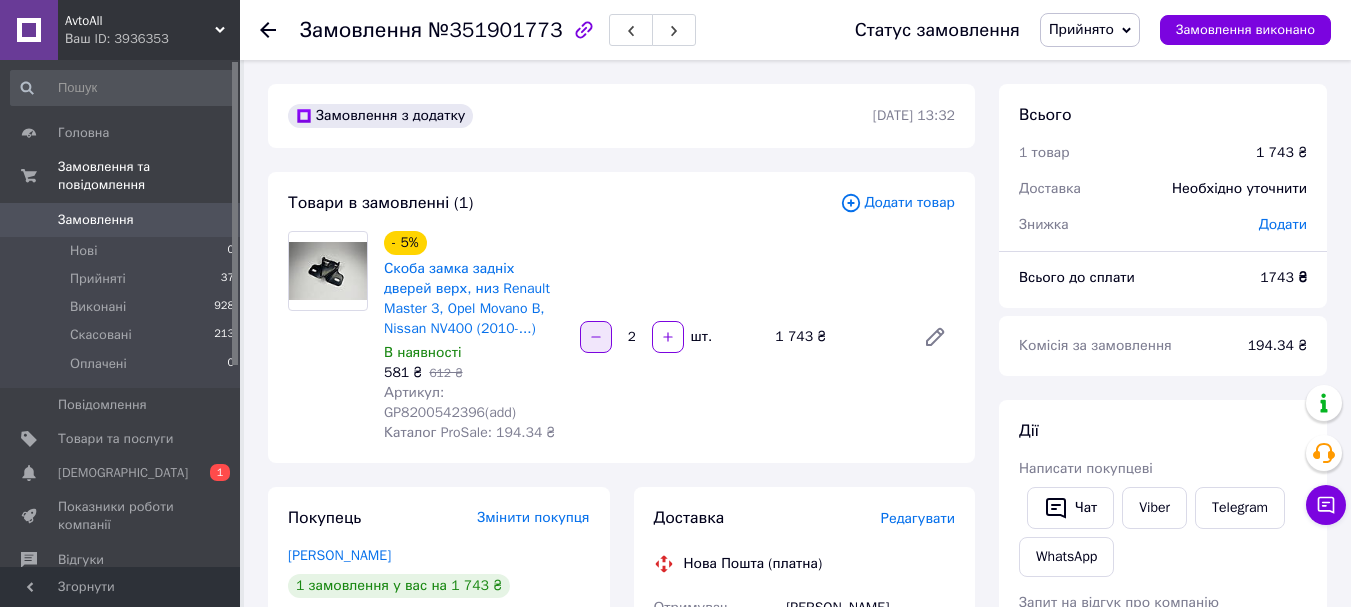type on "2" 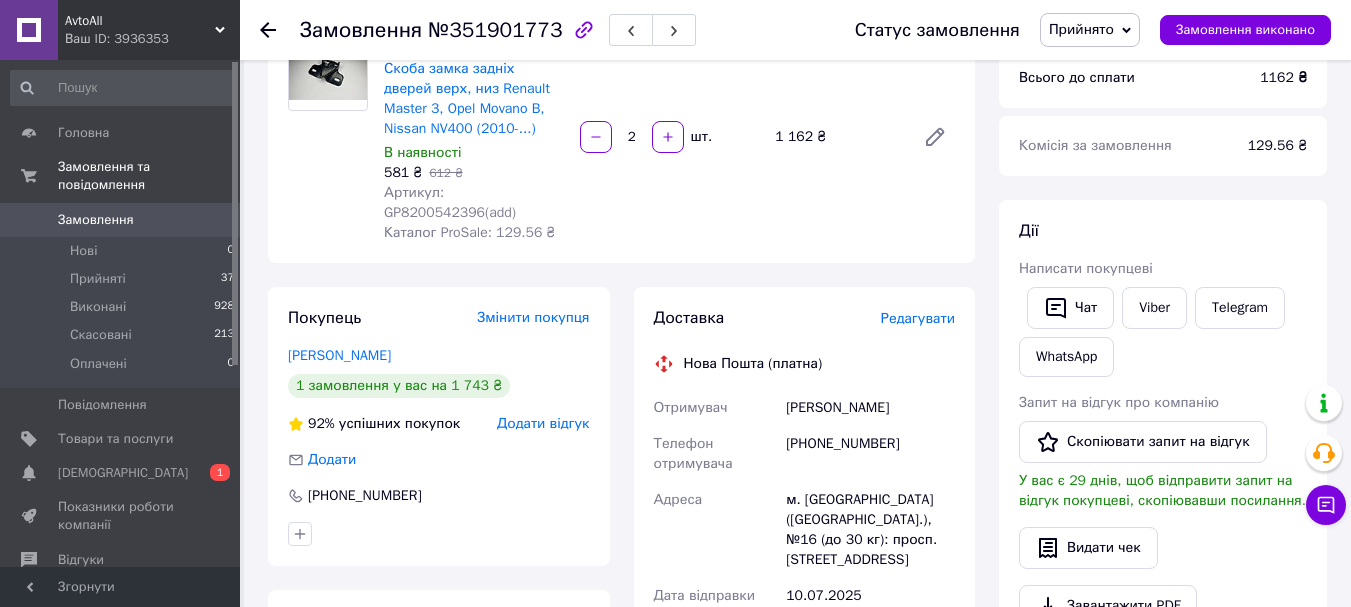 scroll, scrollTop: 100, scrollLeft: 0, axis: vertical 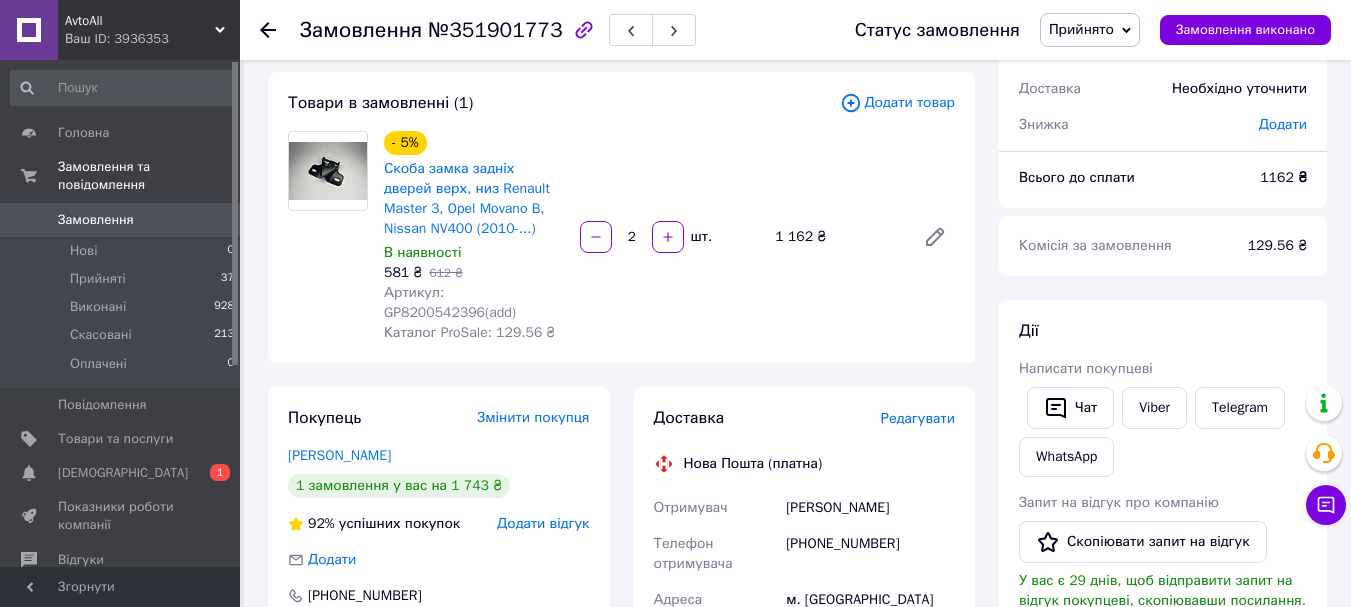 click 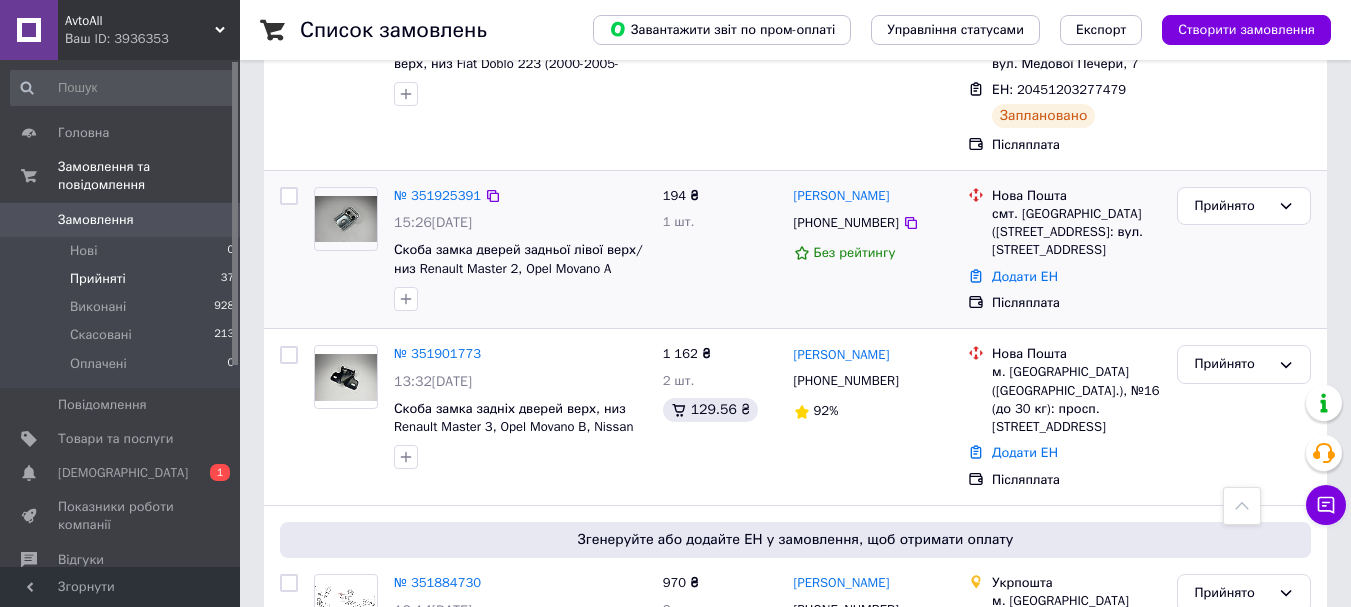 scroll, scrollTop: 900, scrollLeft: 0, axis: vertical 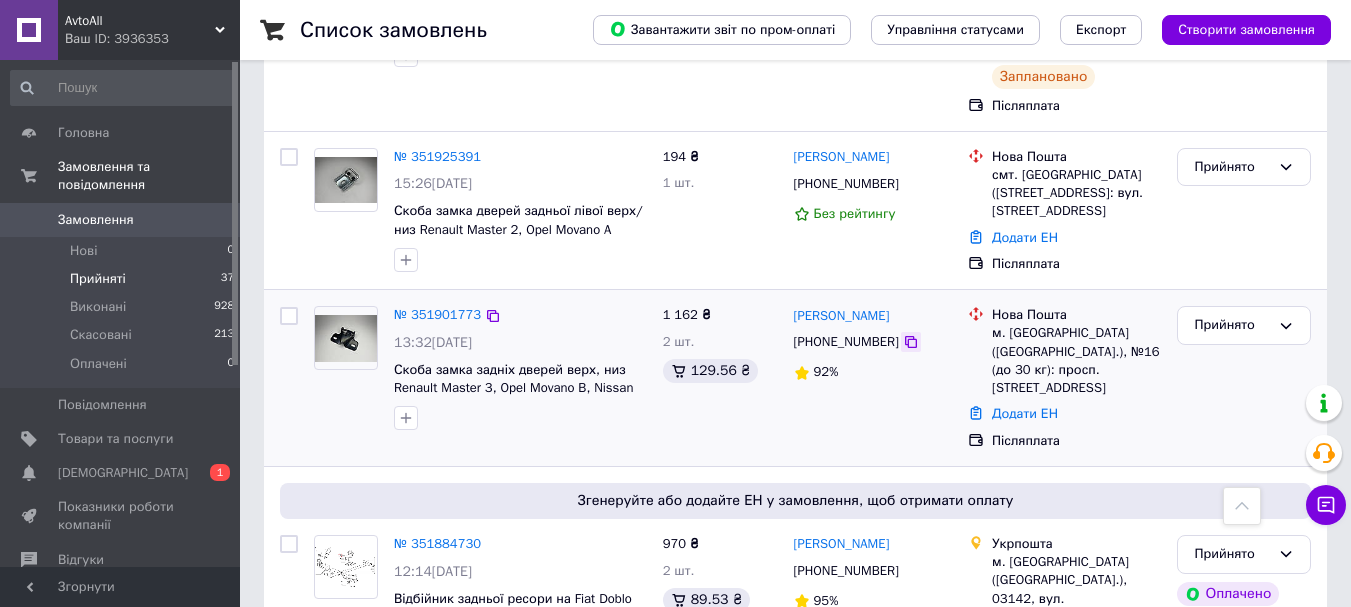 click 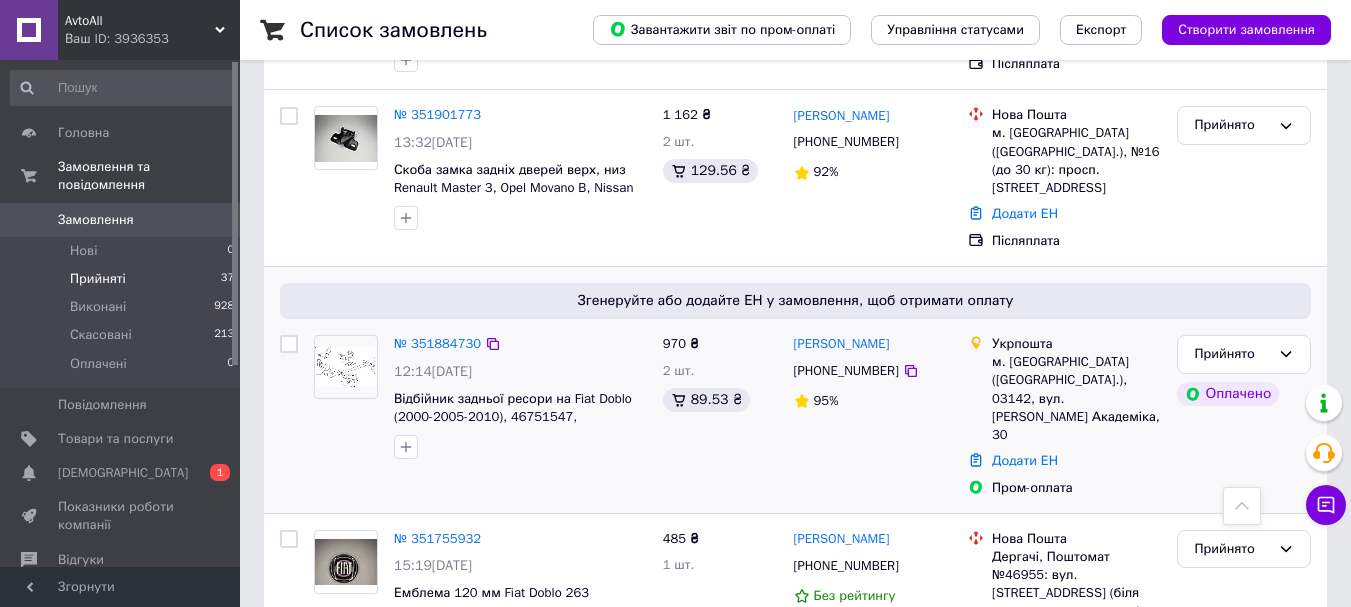 scroll, scrollTop: 1200, scrollLeft: 0, axis: vertical 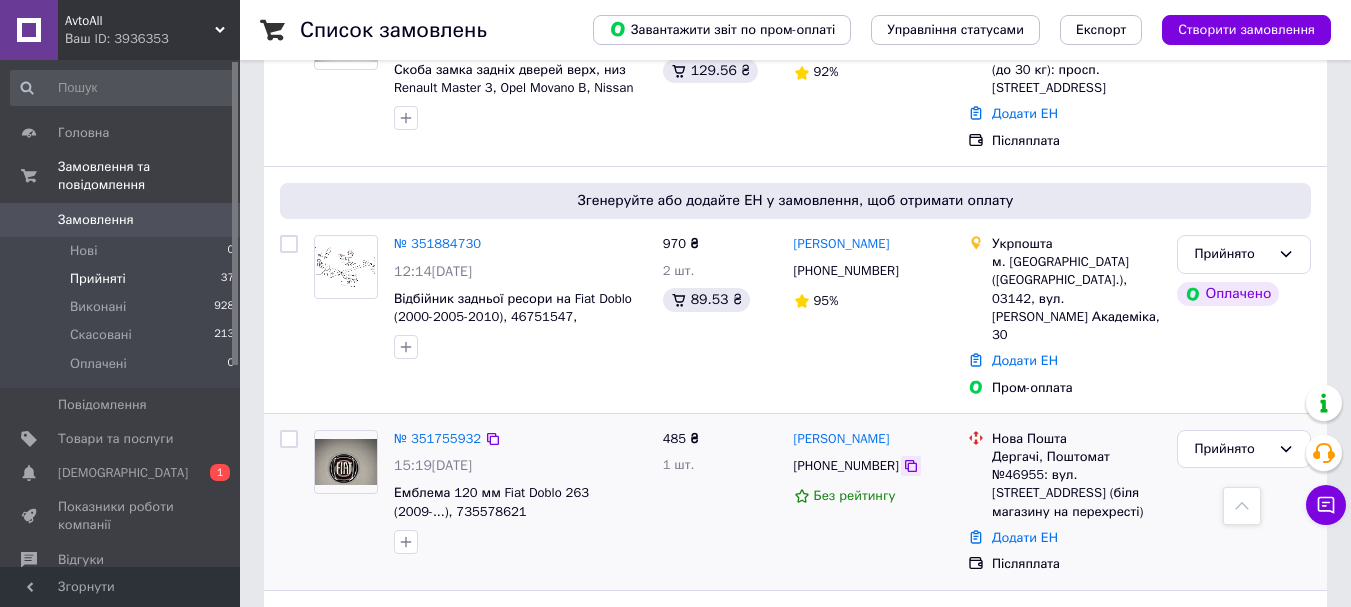 click 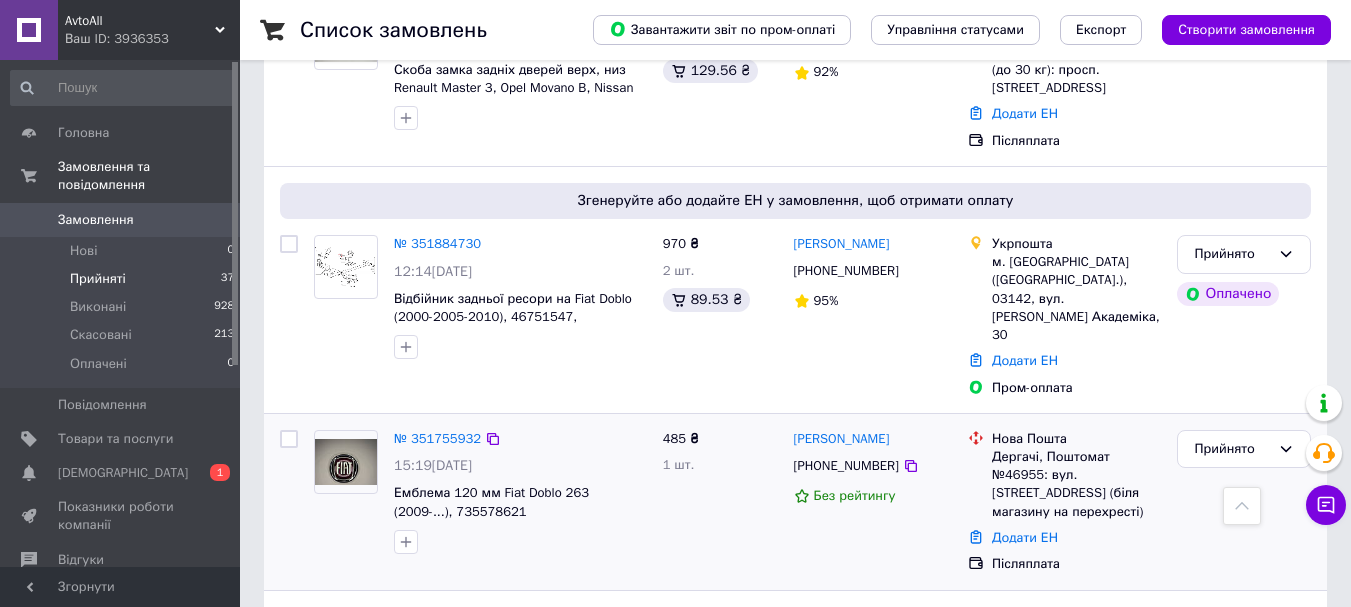 scroll, scrollTop: 1100, scrollLeft: 0, axis: vertical 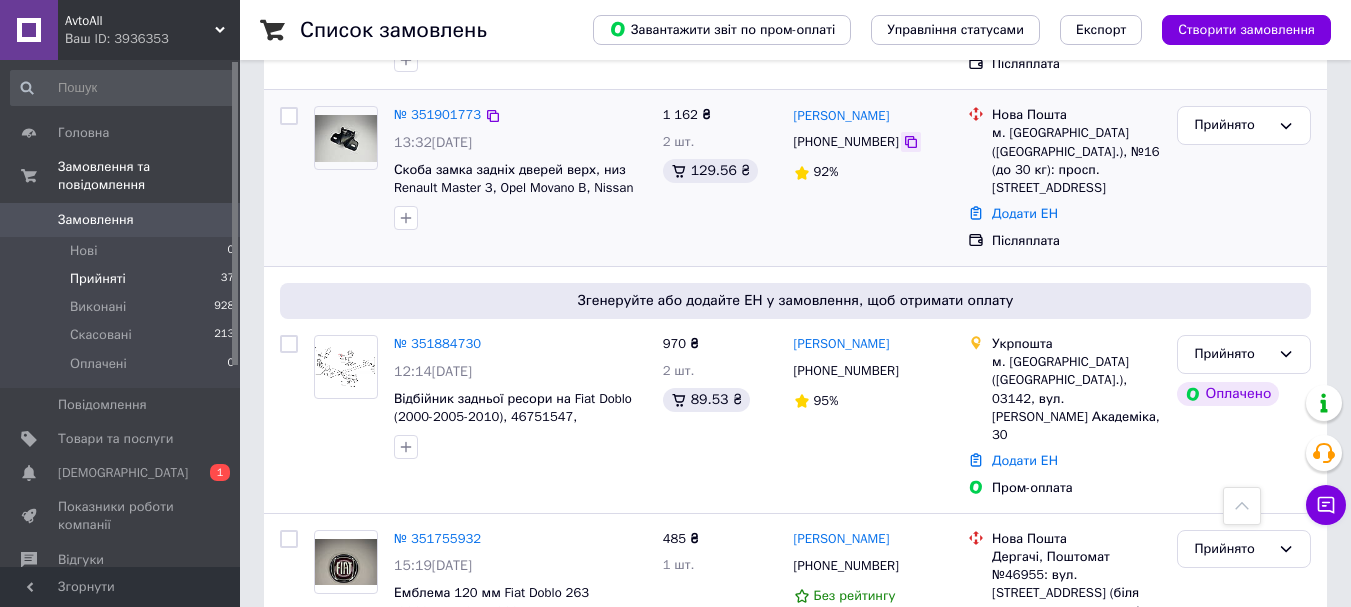 click 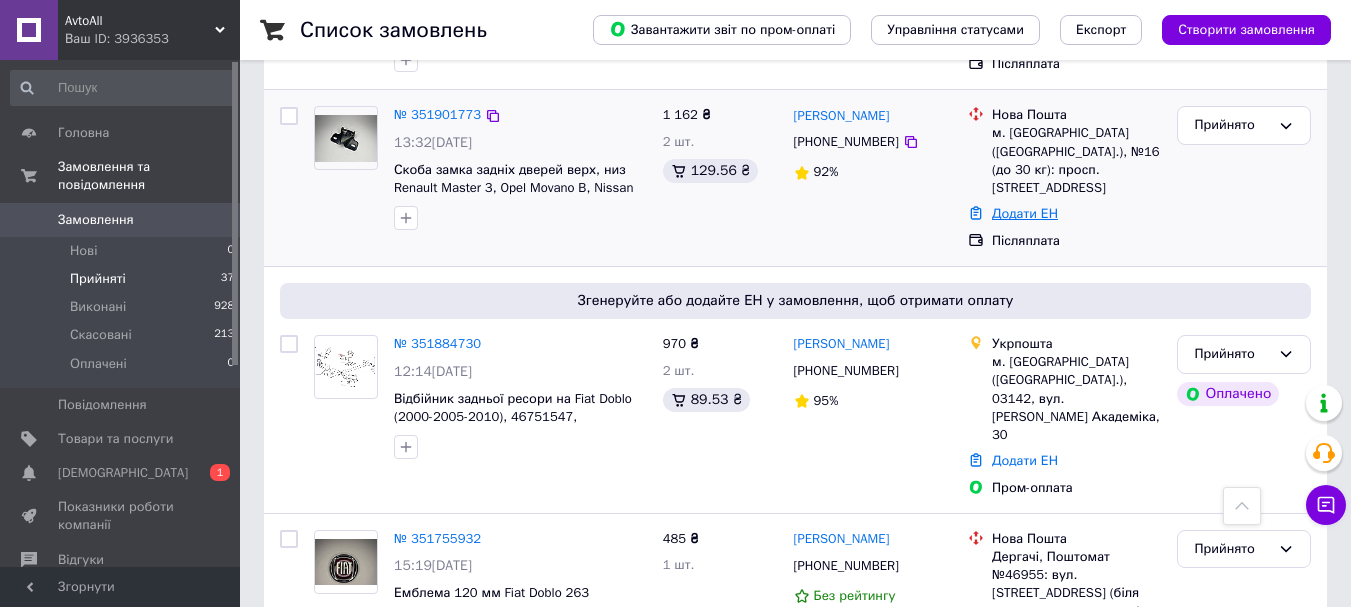 click on "Додати ЕН" at bounding box center [1025, 213] 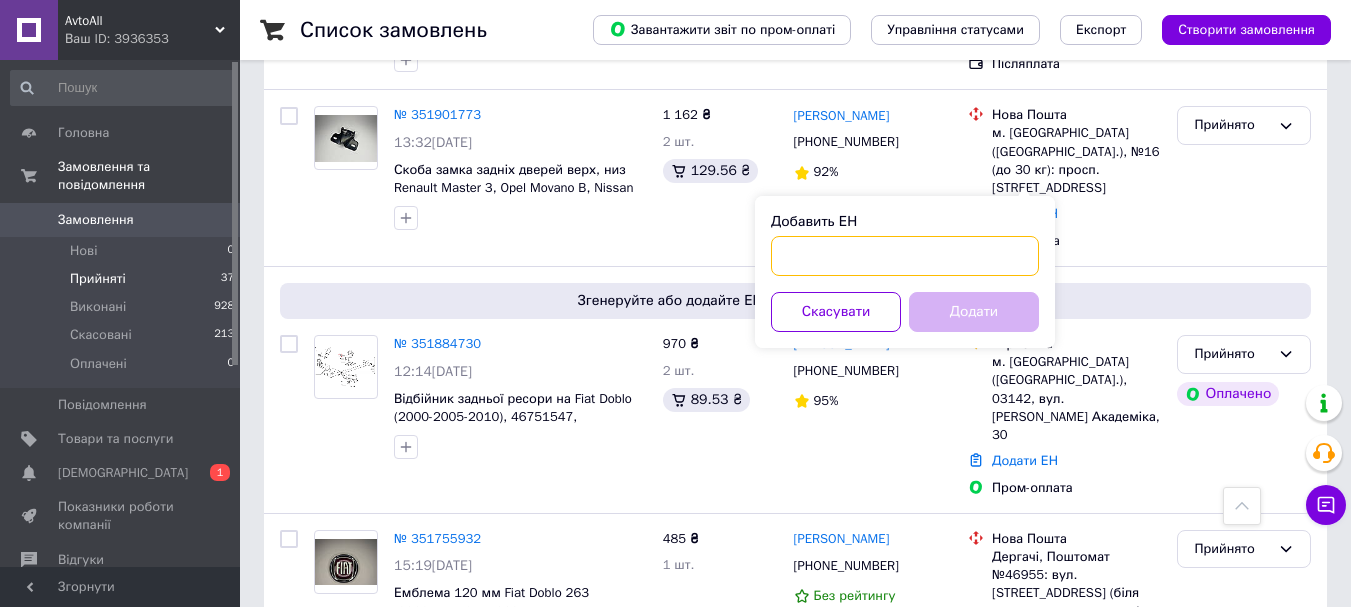 click on "Добавить ЕН" at bounding box center (905, 256) 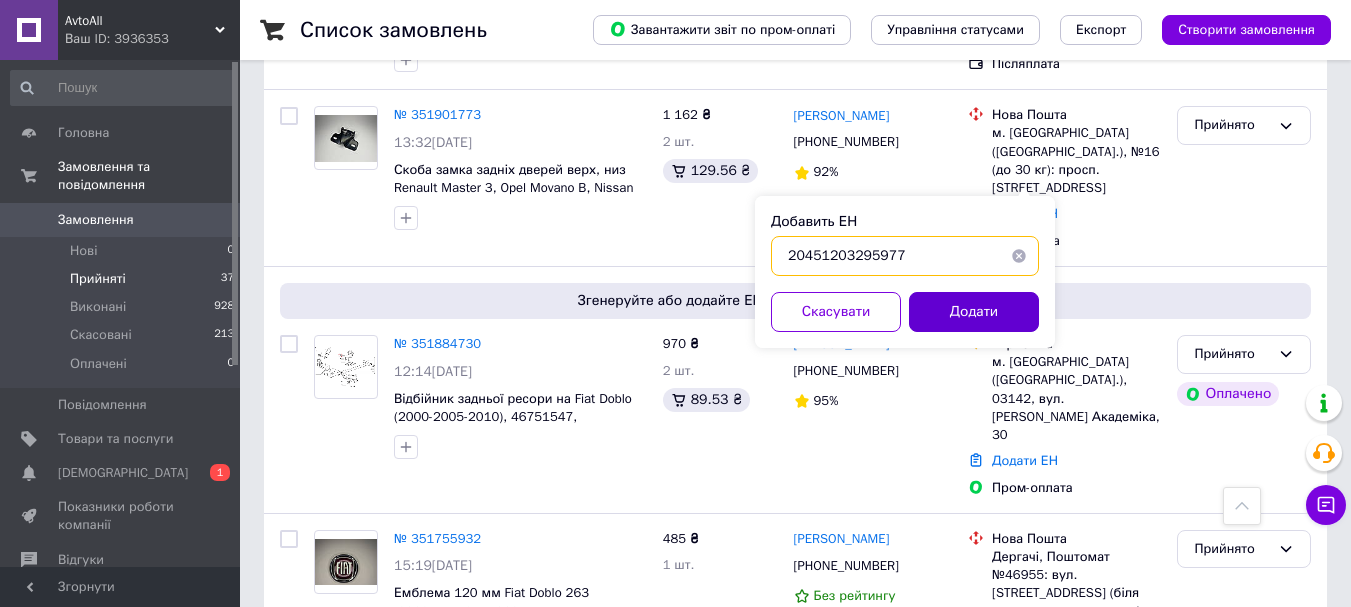 type on "20451203295977" 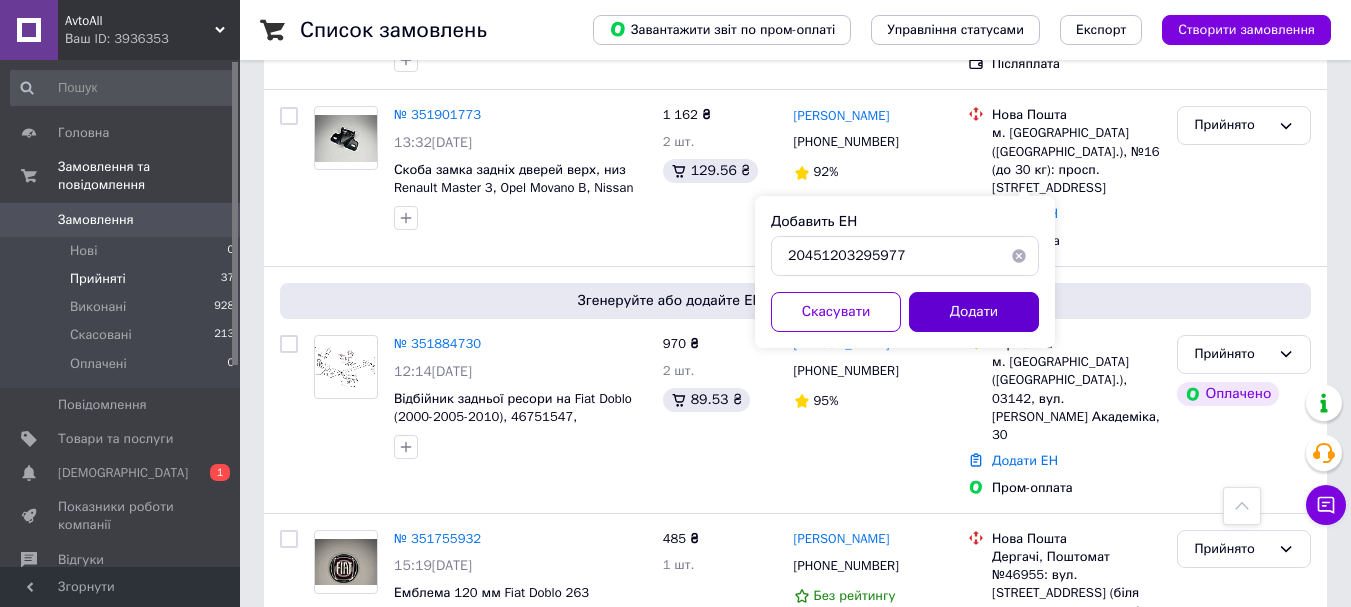 click on "Додати" at bounding box center (974, 312) 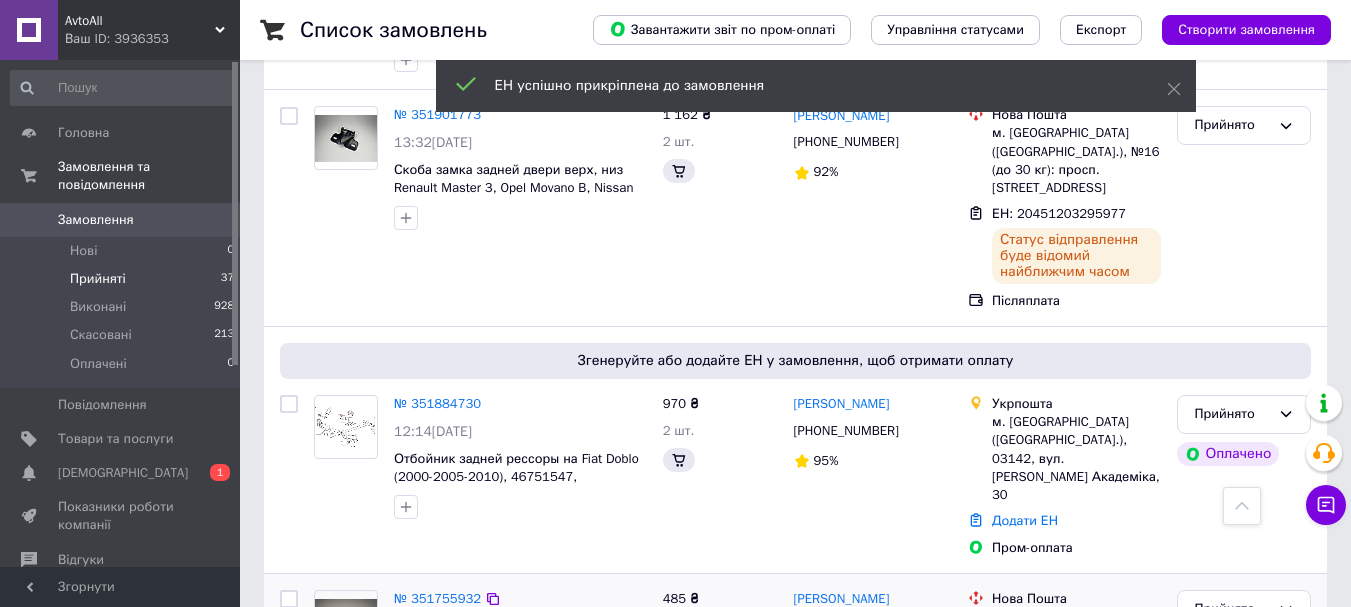 scroll, scrollTop: 1300, scrollLeft: 0, axis: vertical 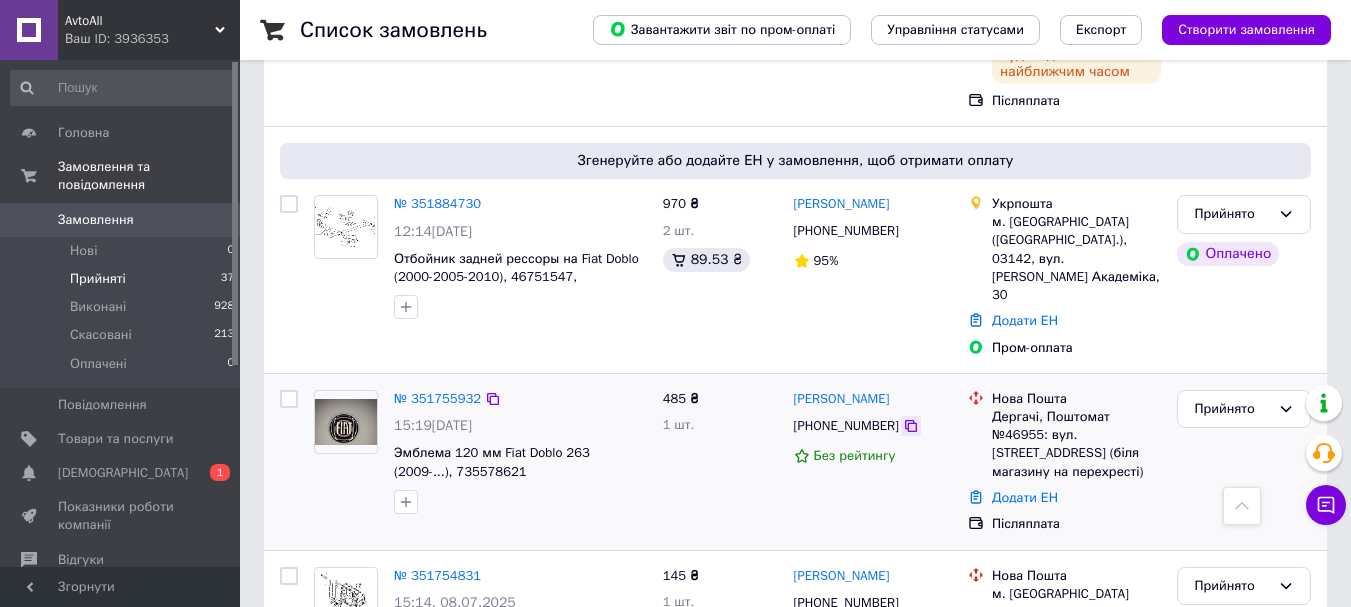 click 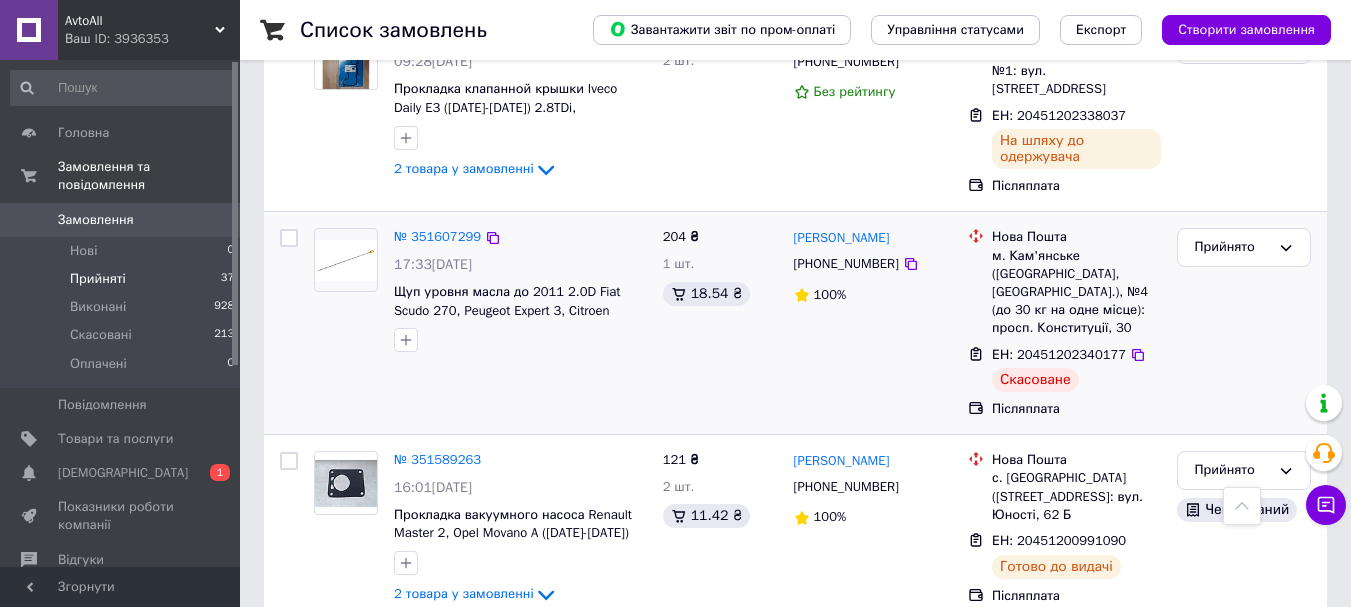 scroll, scrollTop: 2700, scrollLeft: 0, axis: vertical 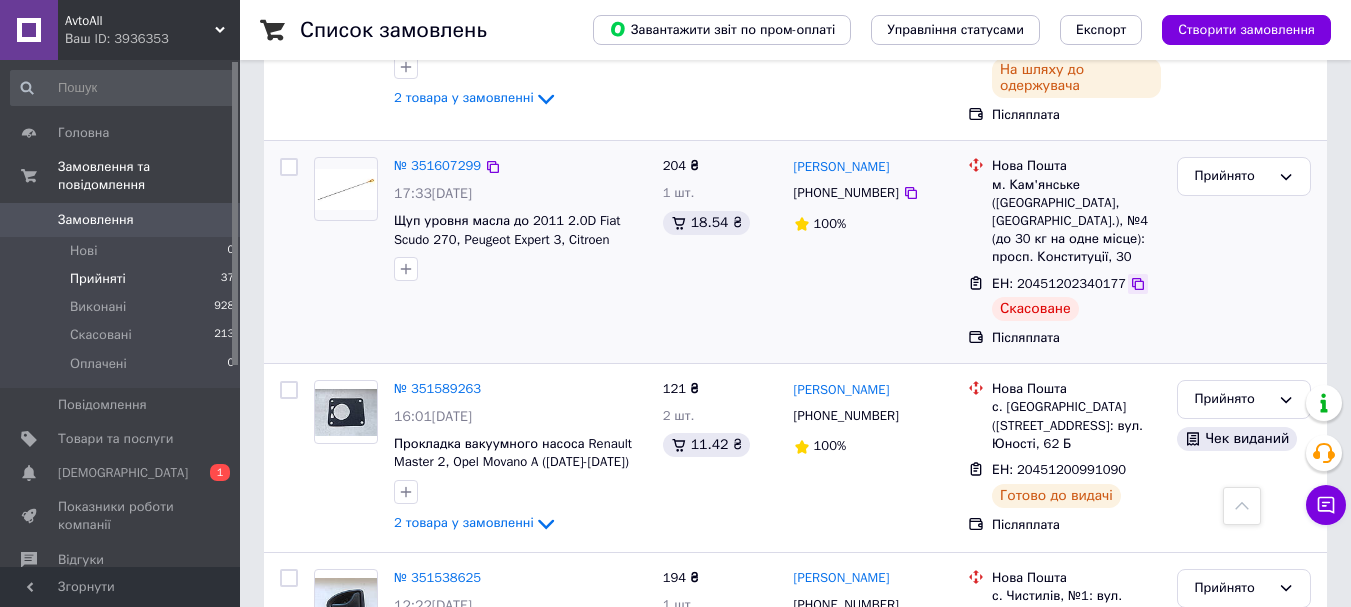 click 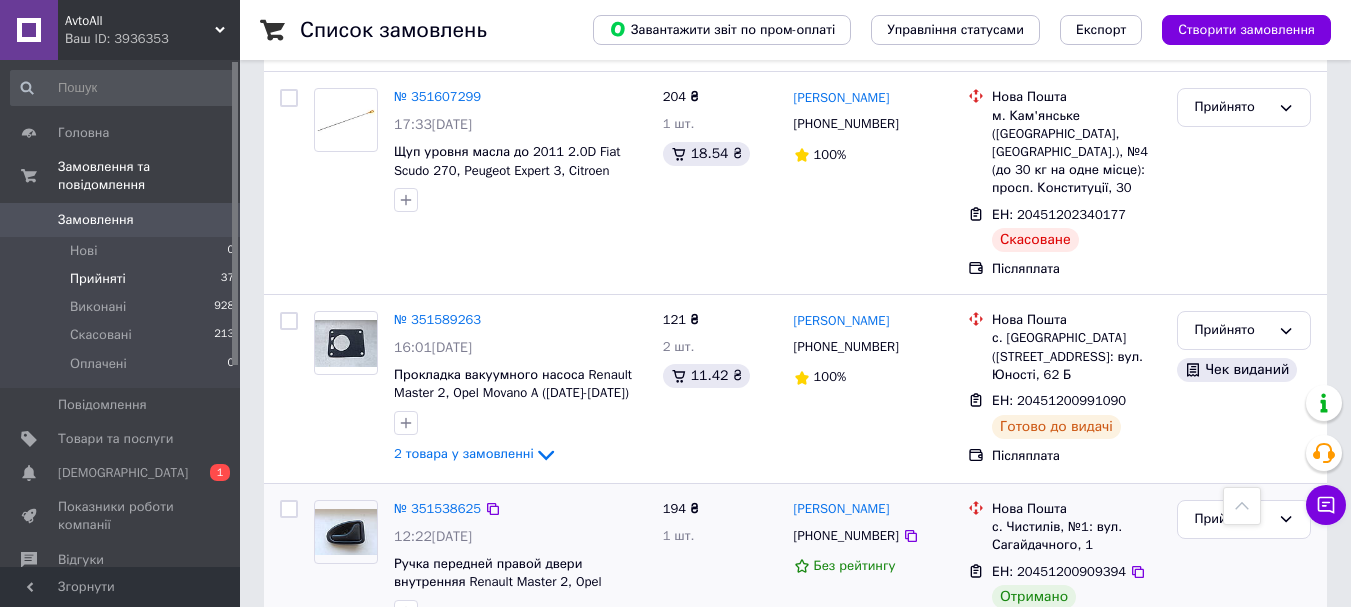 scroll, scrollTop: 2900, scrollLeft: 0, axis: vertical 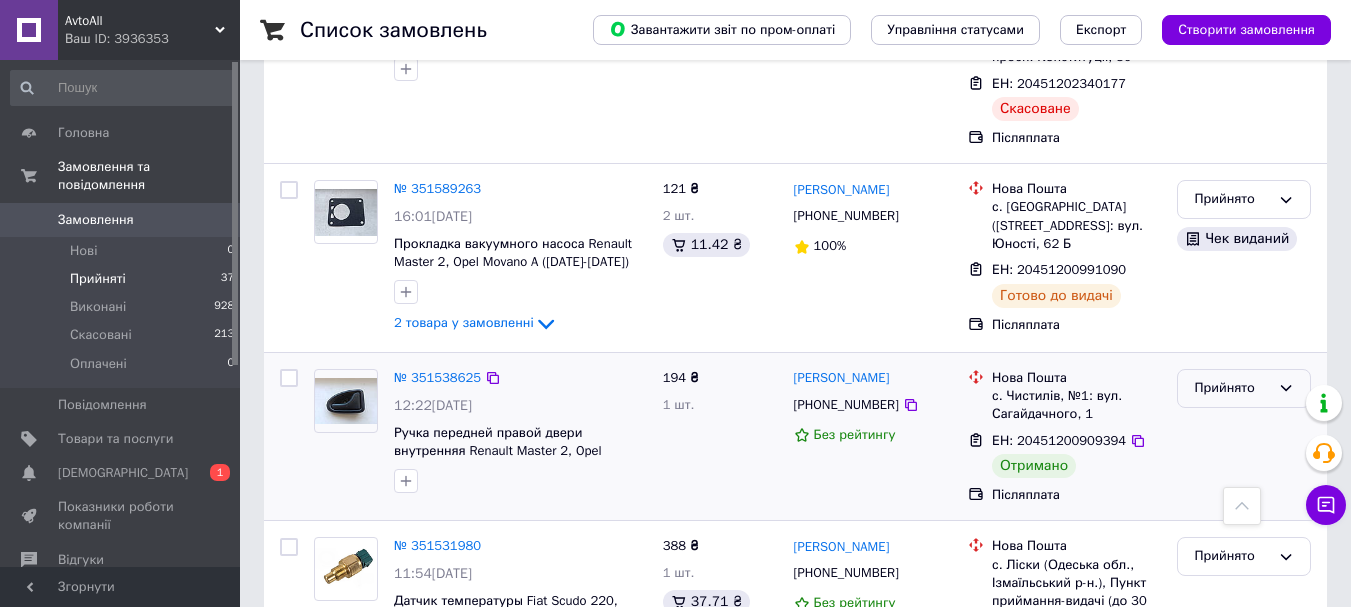 click on "Прийнято" at bounding box center [1232, 388] 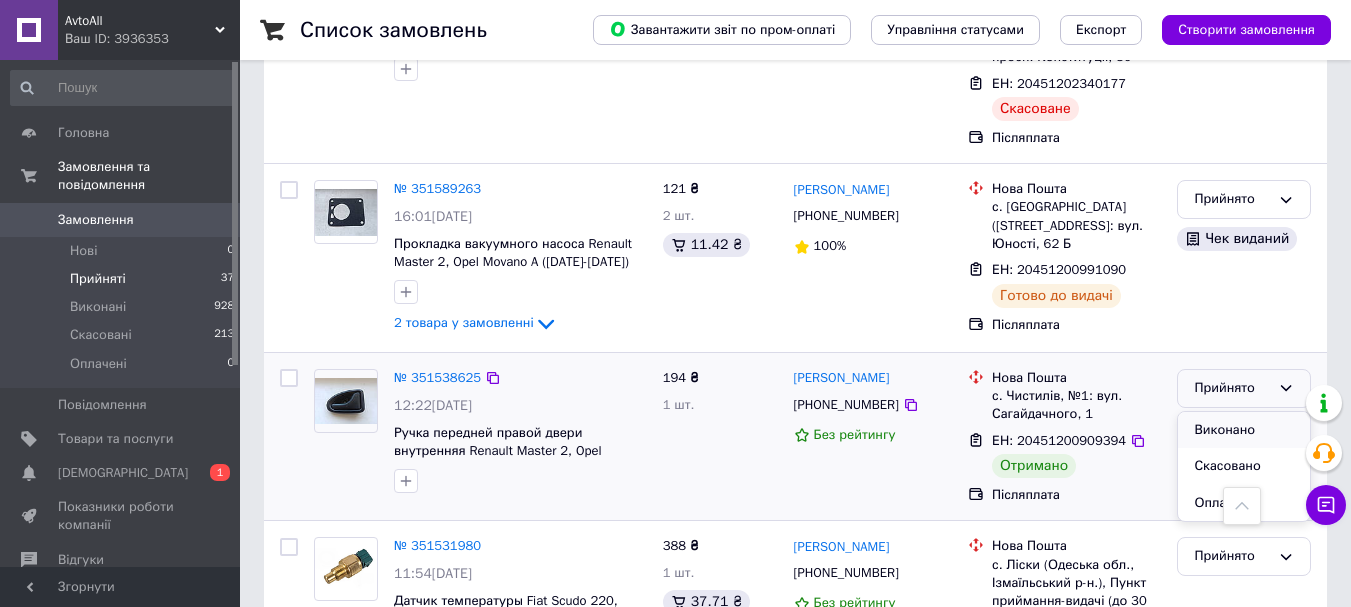 click on "Виконано" at bounding box center [1244, 430] 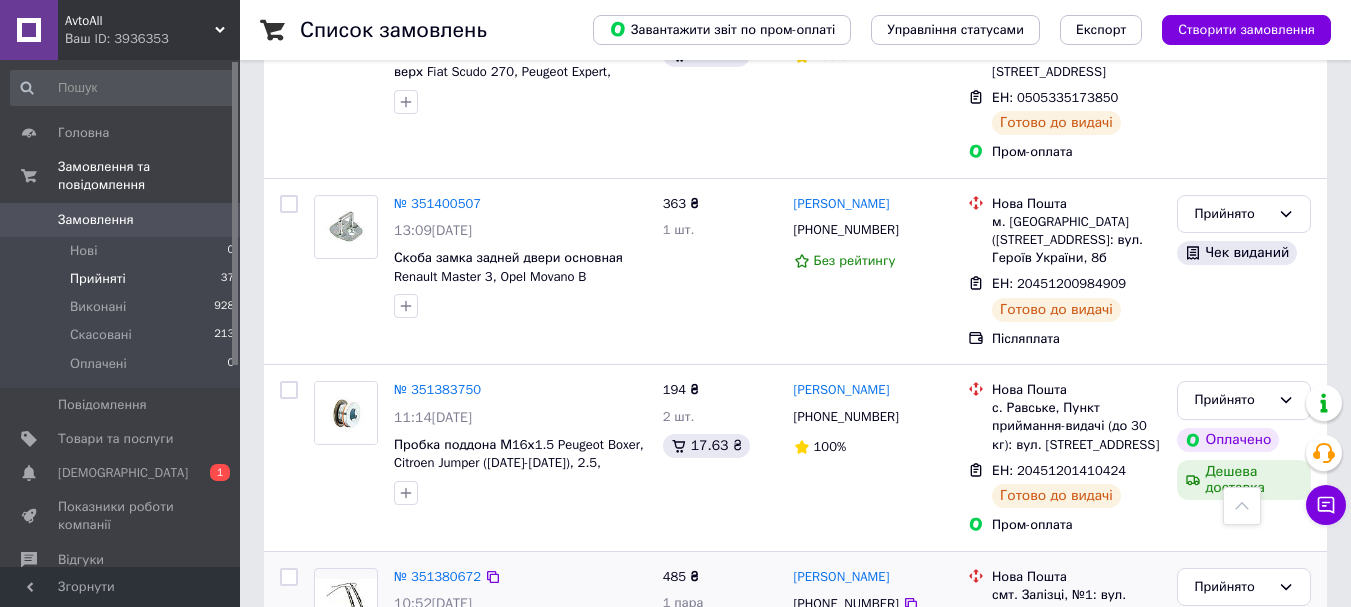 scroll, scrollTop: 4368, scrollLeft: 0, axis: vertical 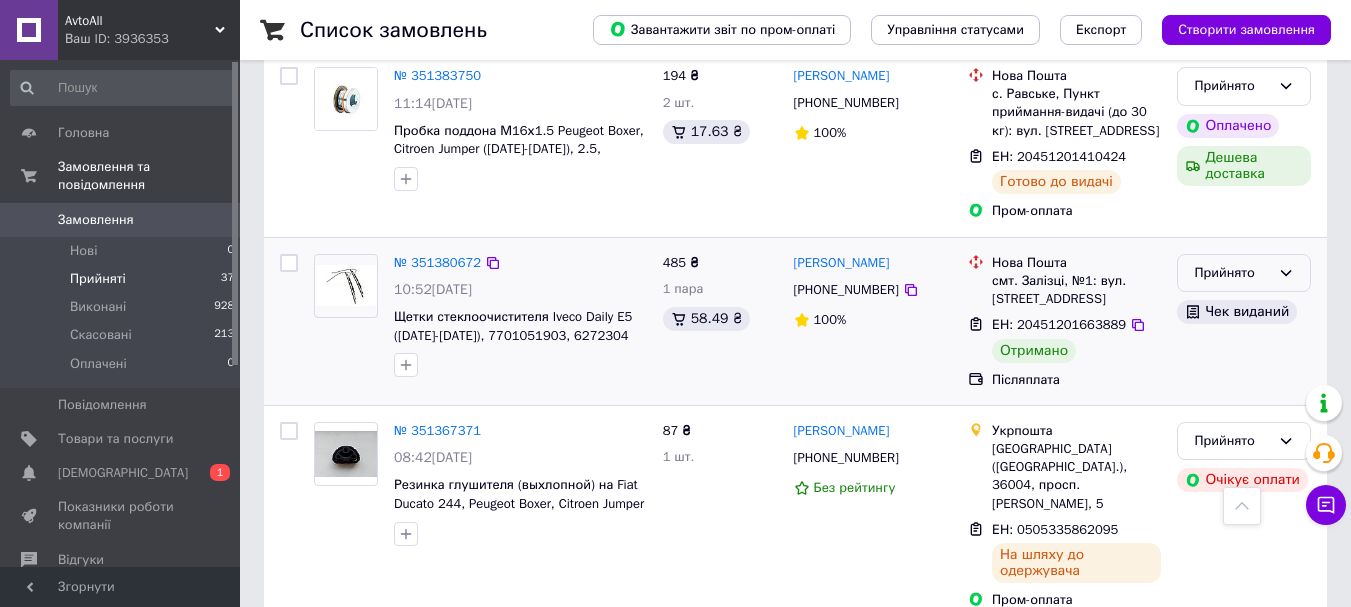 click on "Прийнято" at bounding box center (1232, 273) 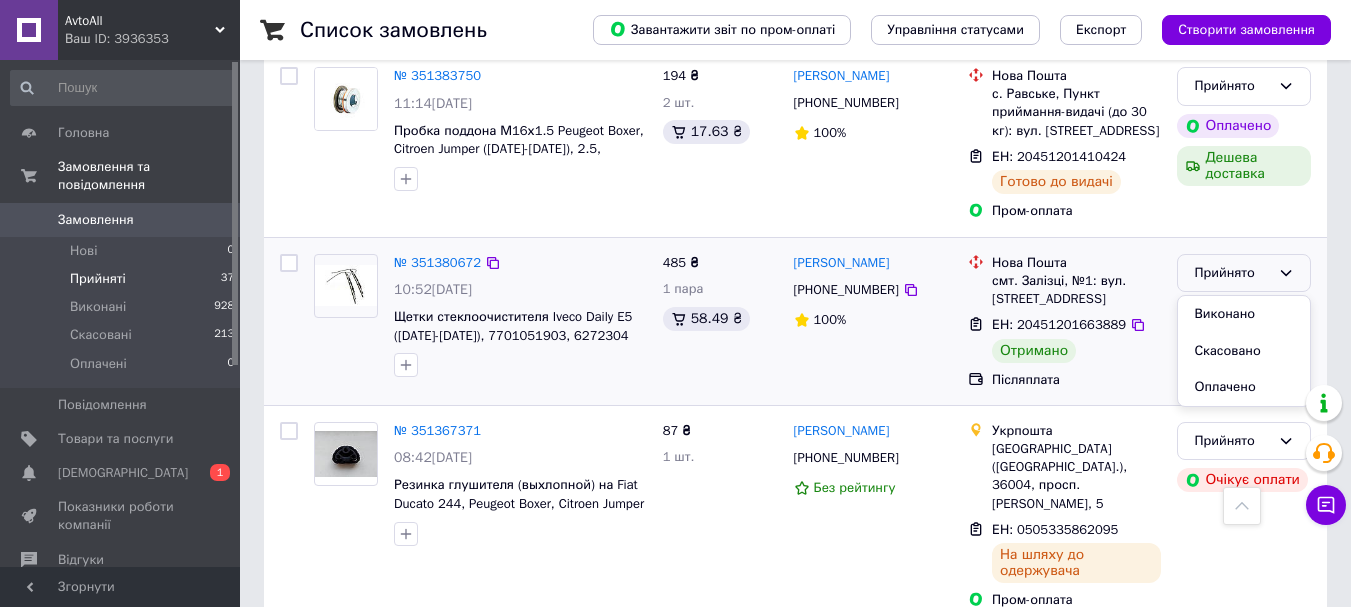 click on "Виконано" at bounding box center [1244, 314] 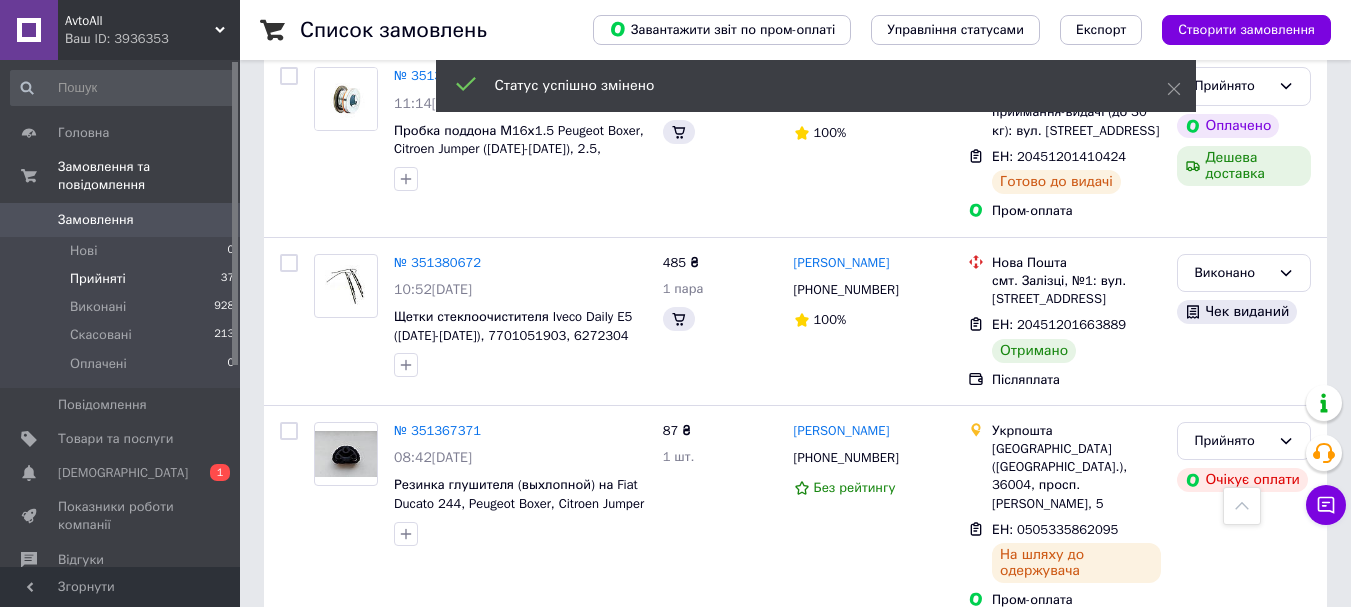 scroll, scrollTop: 4968, scrollLeft: 0, axis: vertical 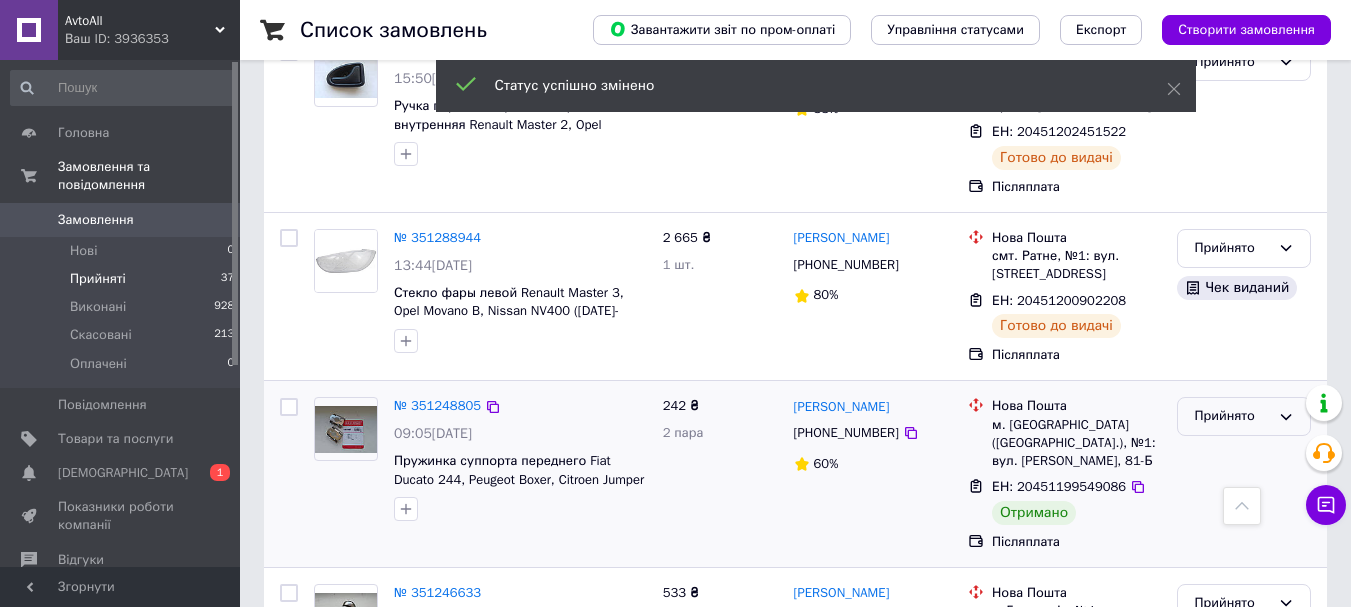 click on "Прийнято" at bounding box center [1232, 416] 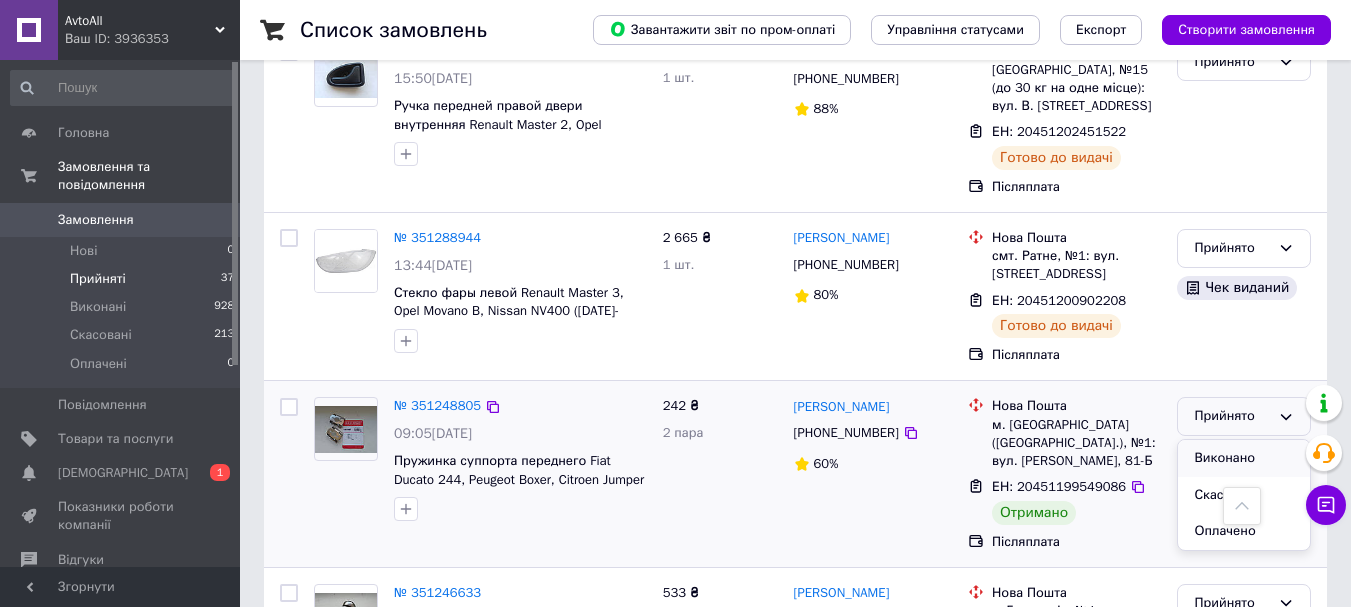 click on "Виконано" at bounding box center (1244, 458) 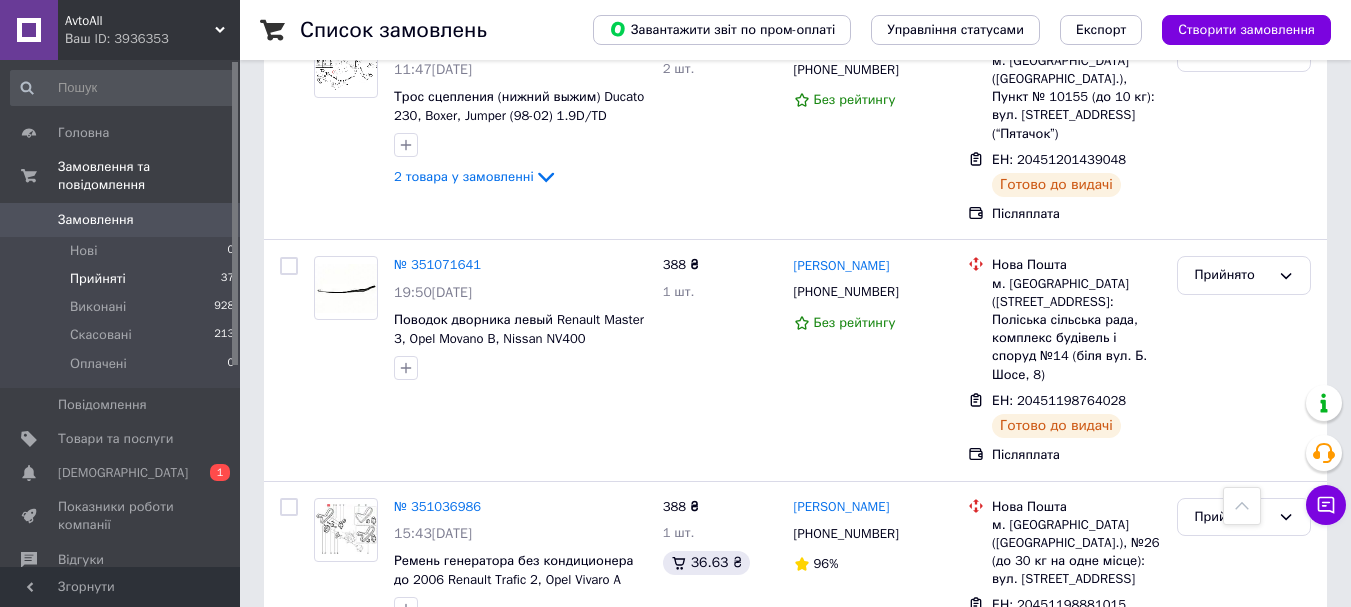scroll, scrollTop: 6368, scrollLeft: 0, axis: vertical 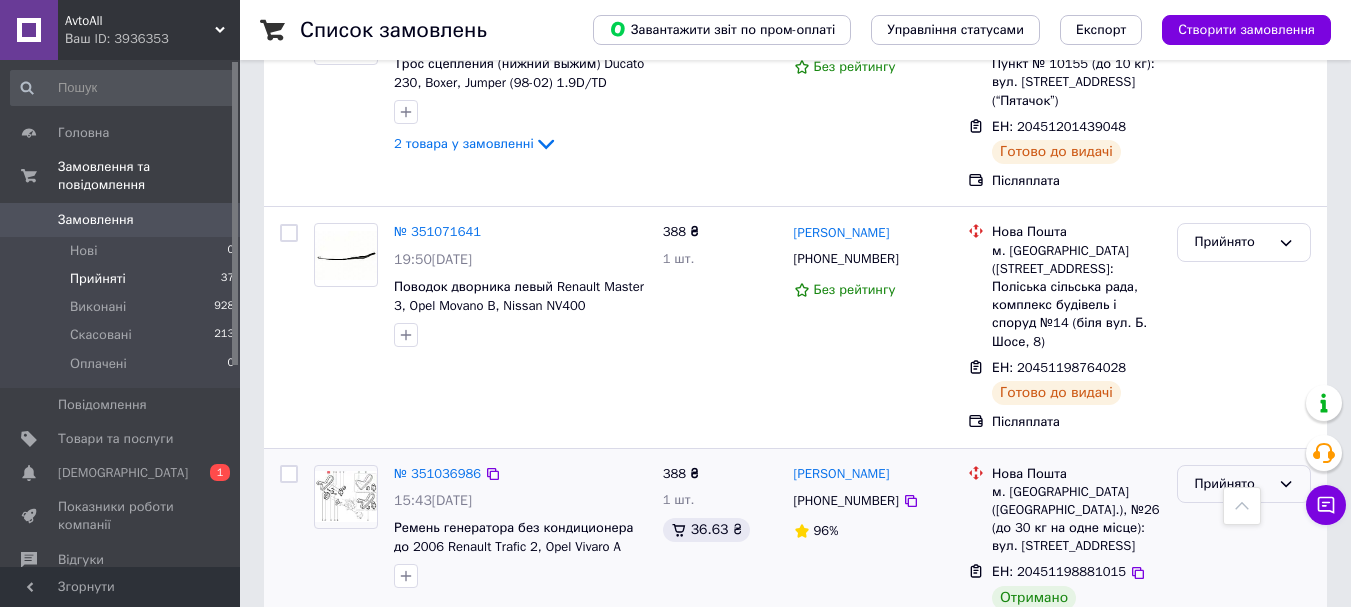 click on "Прийнято" at bounding box center (1232, 484) 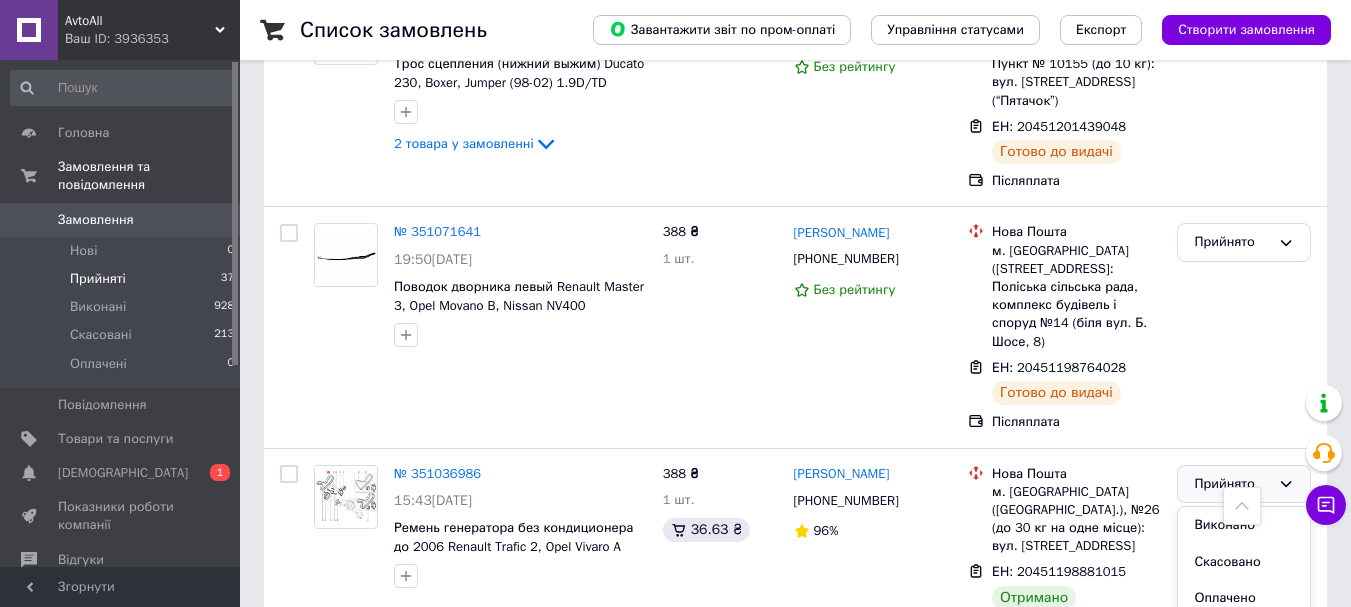 drag, startPoint x: 1211, startPoint y: 238, endPoint x: 588, endPoint y: 595, distance: 718.0376 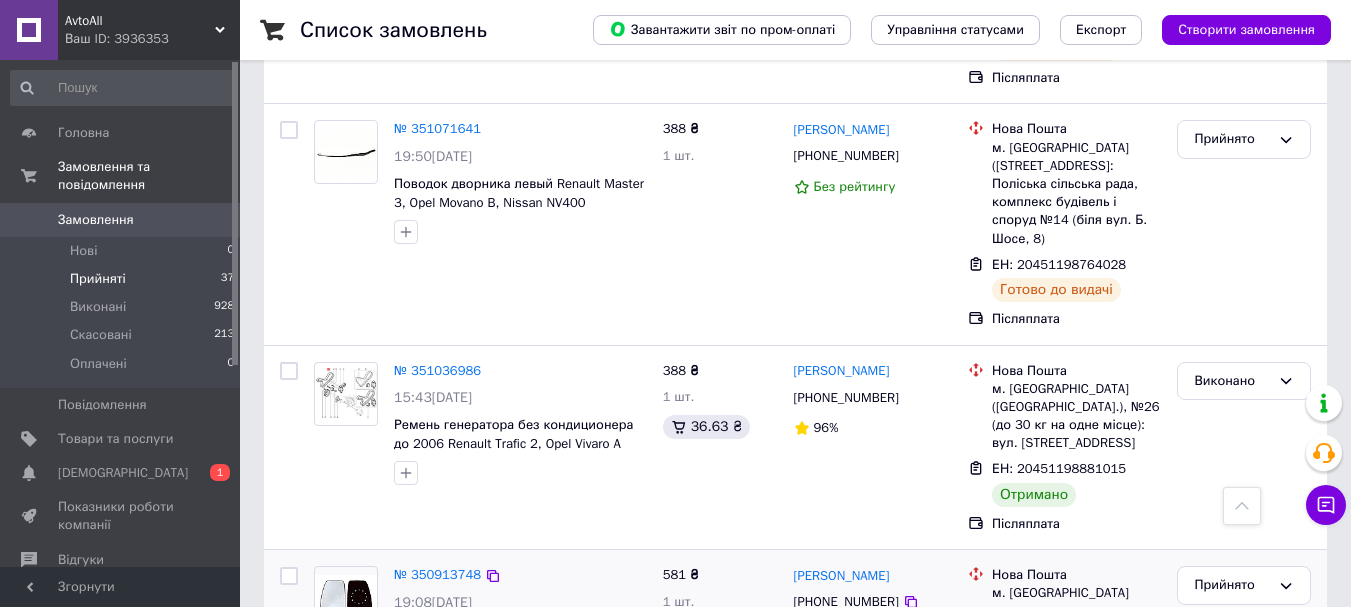 scroll, scrollTop: 6568, scrollLeft: 0, axis: vertical 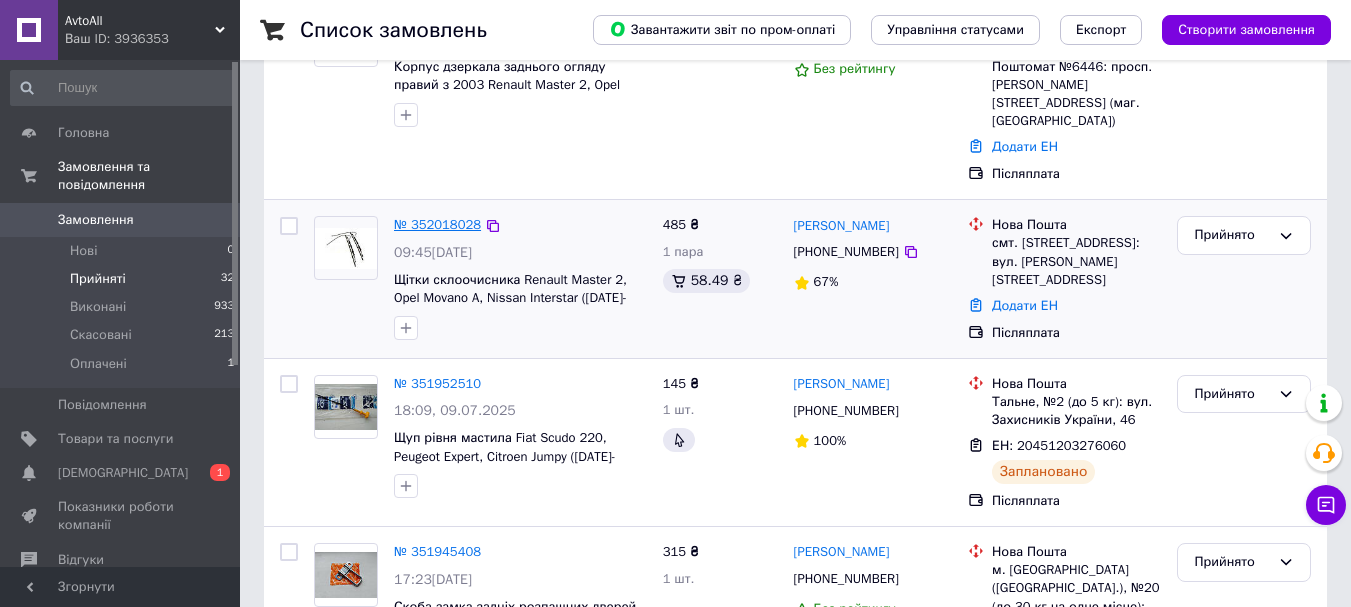 click on "№ 352018028" at bounding box center (437, 224) 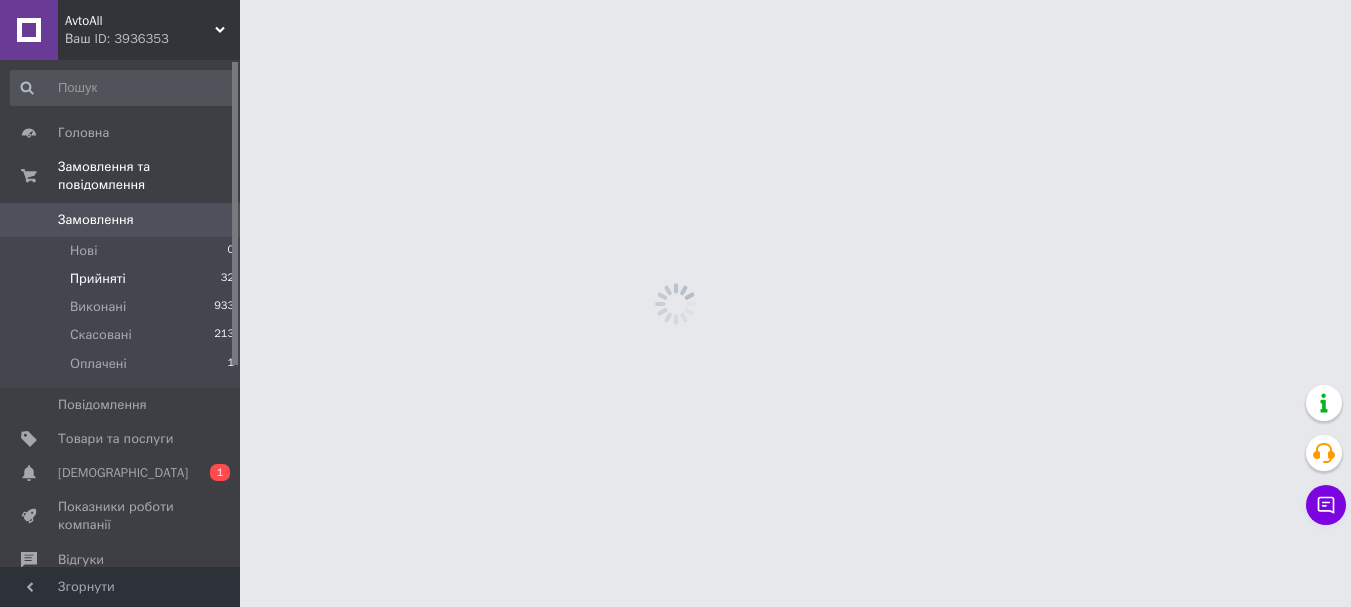 scroll, scrollTop: 0, scrollLeft: 0, axis: both 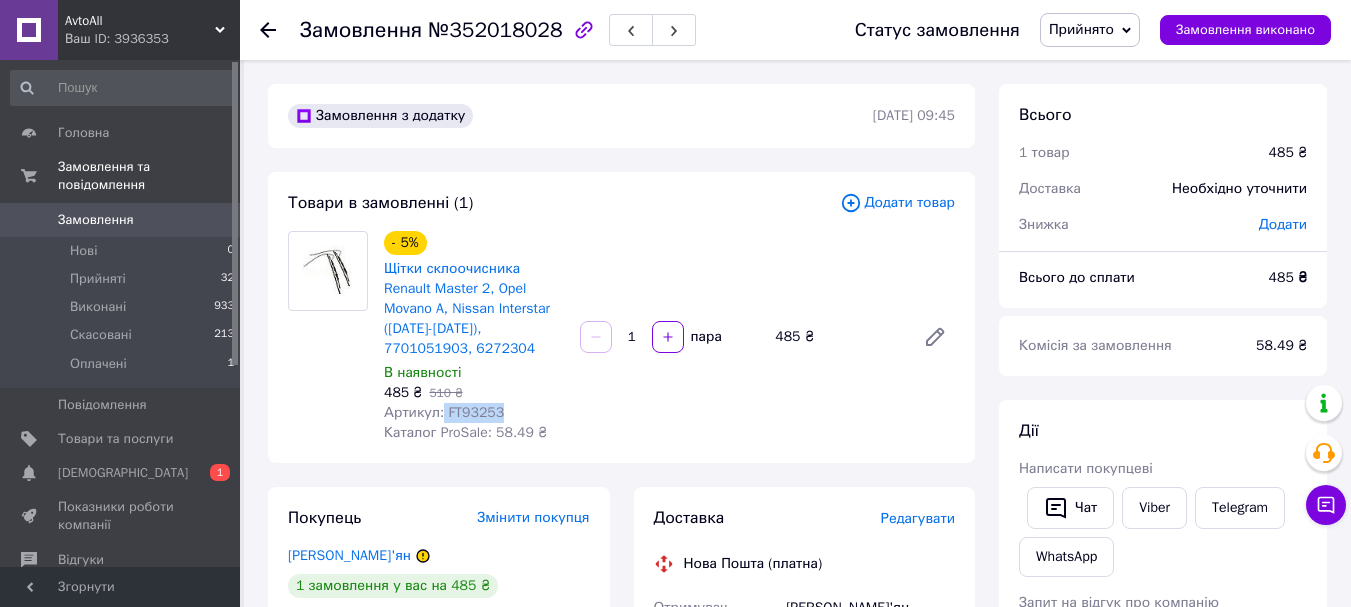 drag, startPoint x: 502, startPoint y: 411, endPoint x: 439, endPoint y: 411, distance: 63 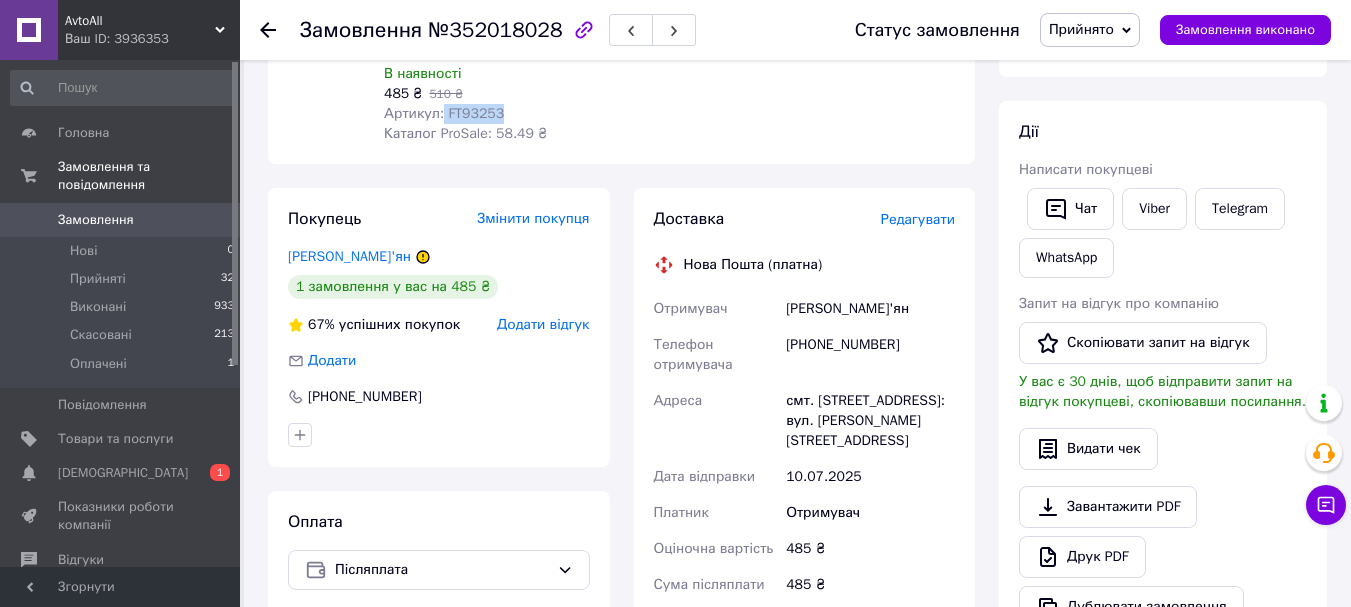 scroll, scrollTop: 300, scrollLeft: 0, axis: vertical 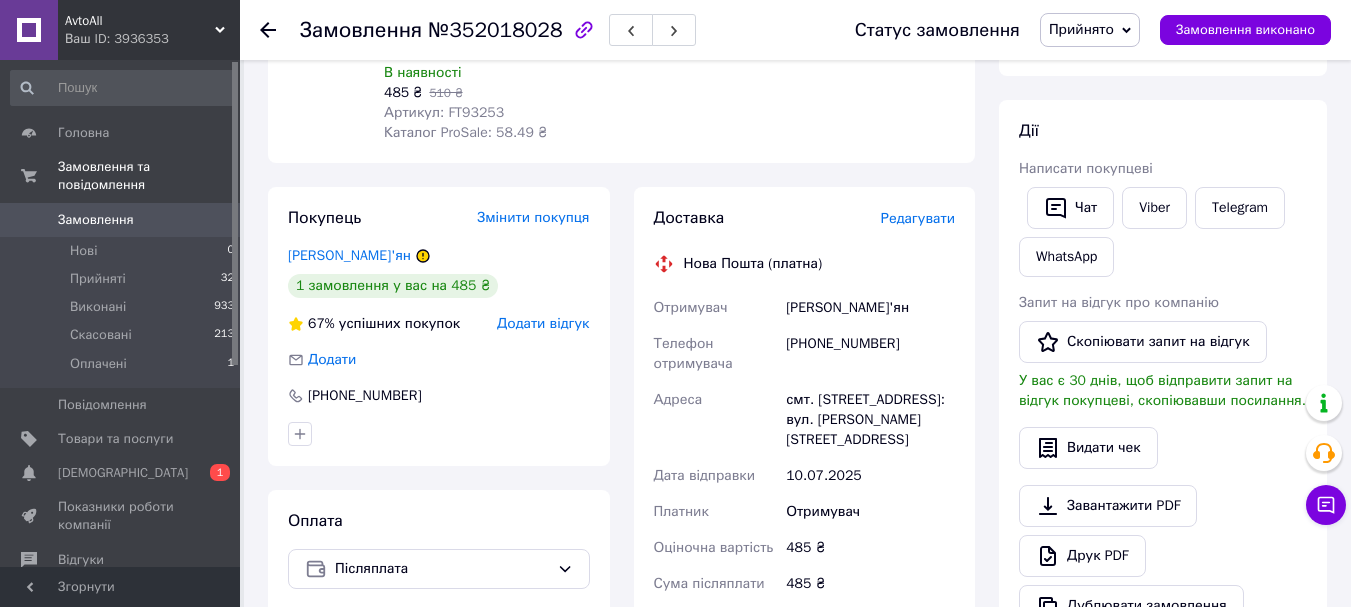 click 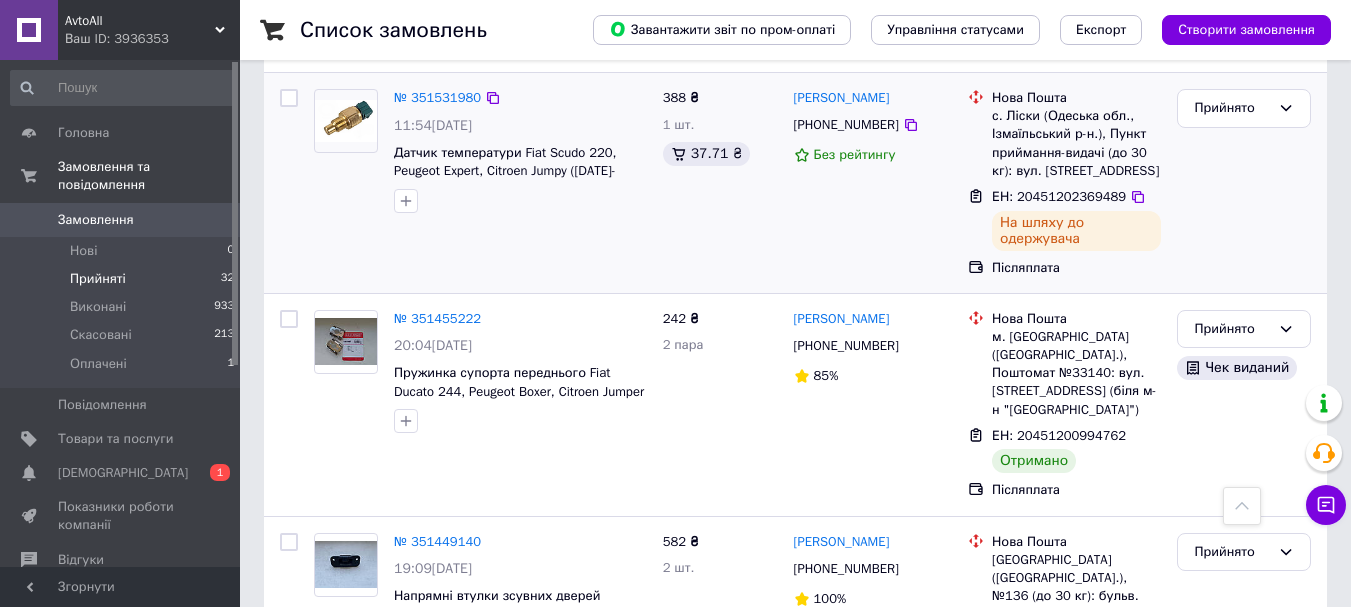 scroll, scrollTop: 3200, scrollLeft: 0, axis: vertical 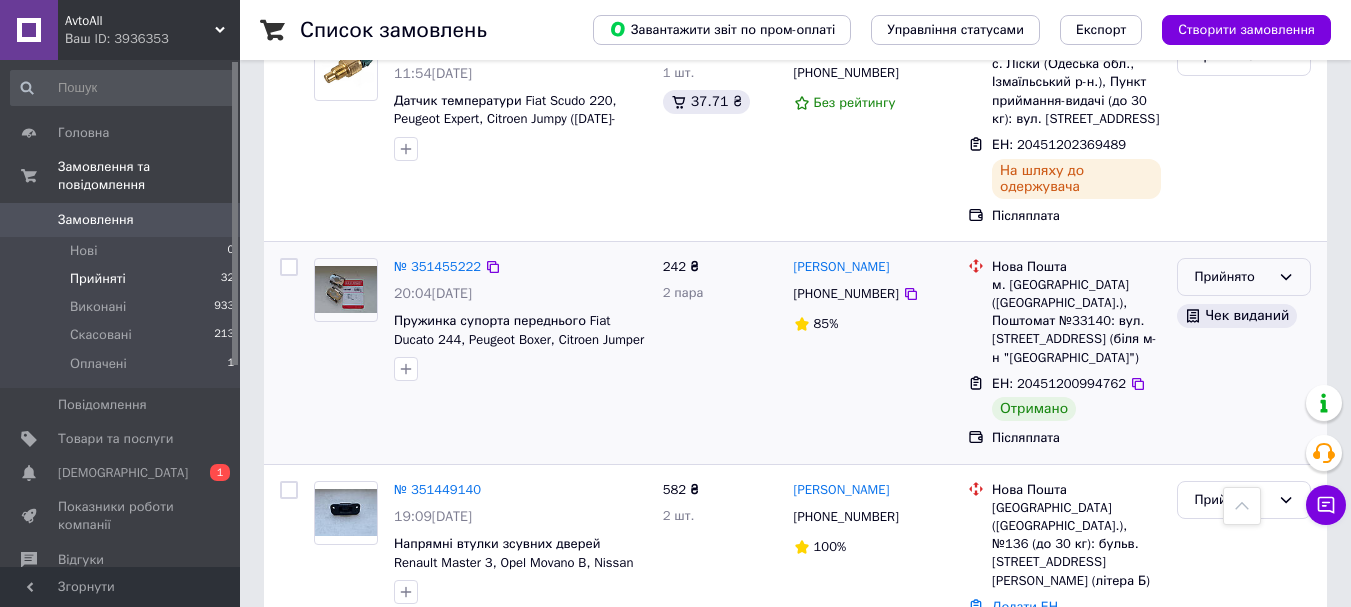 click on "Прийнято" at bounding box center [1232, 277] 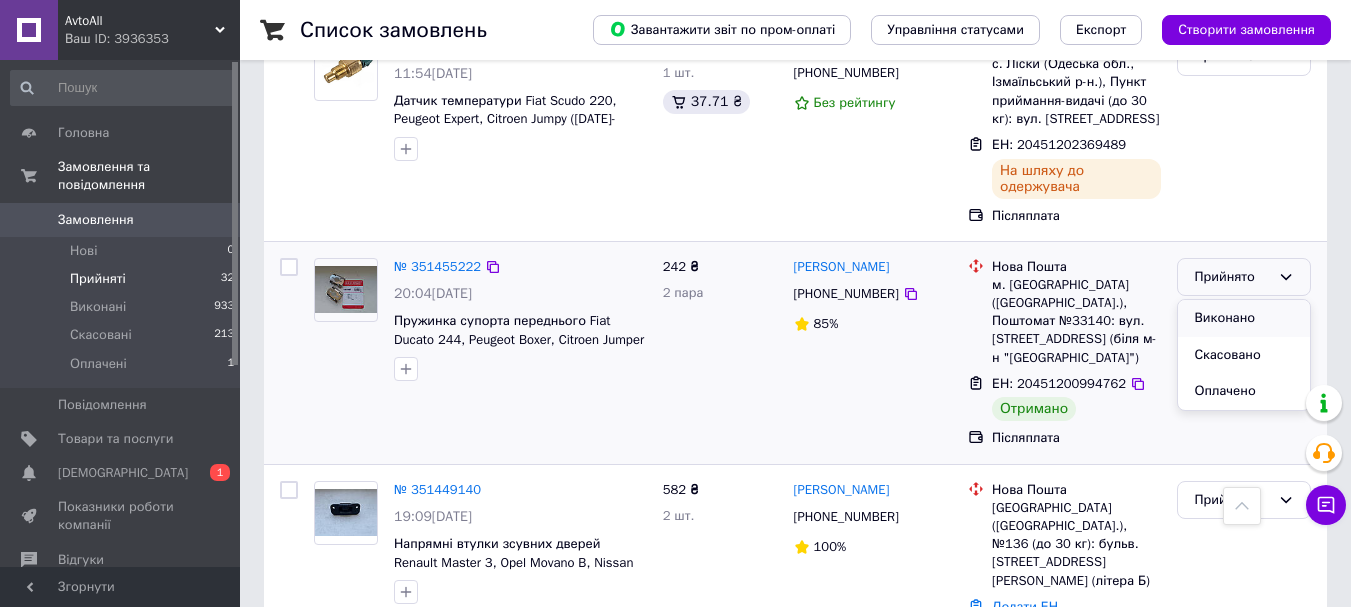 click on "Виконано" at bounding box center [1244, 318] 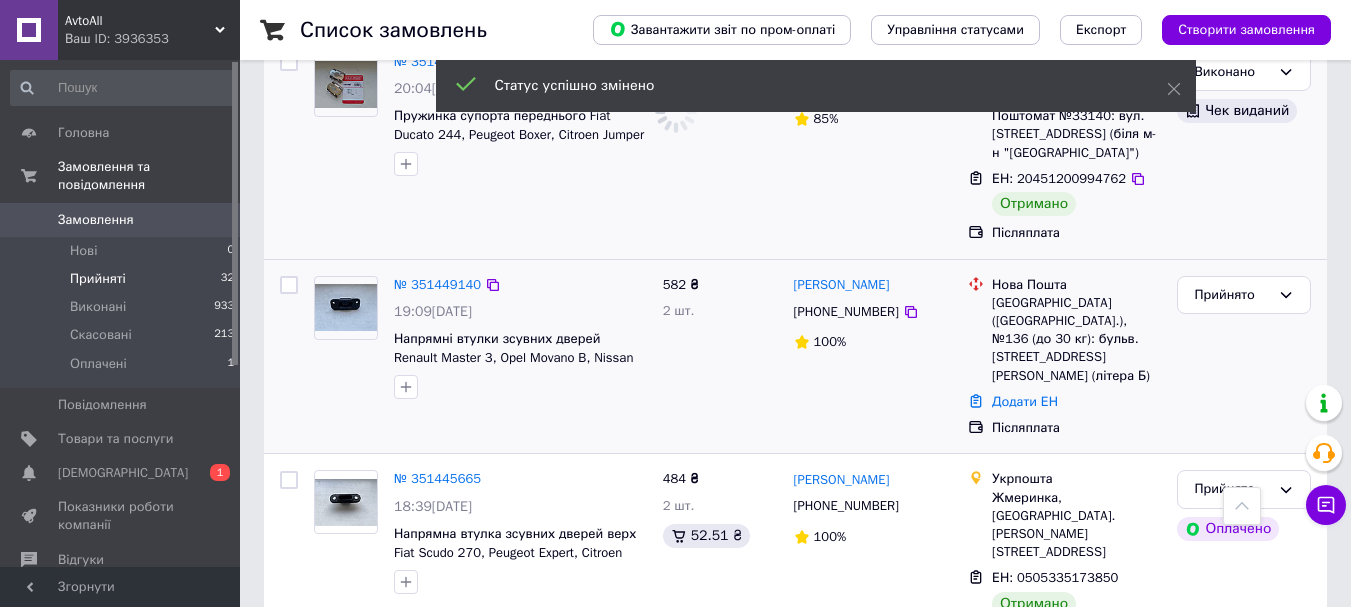 scroll, scrollTop: 3400, scrollLeft: 0, axis: vertical 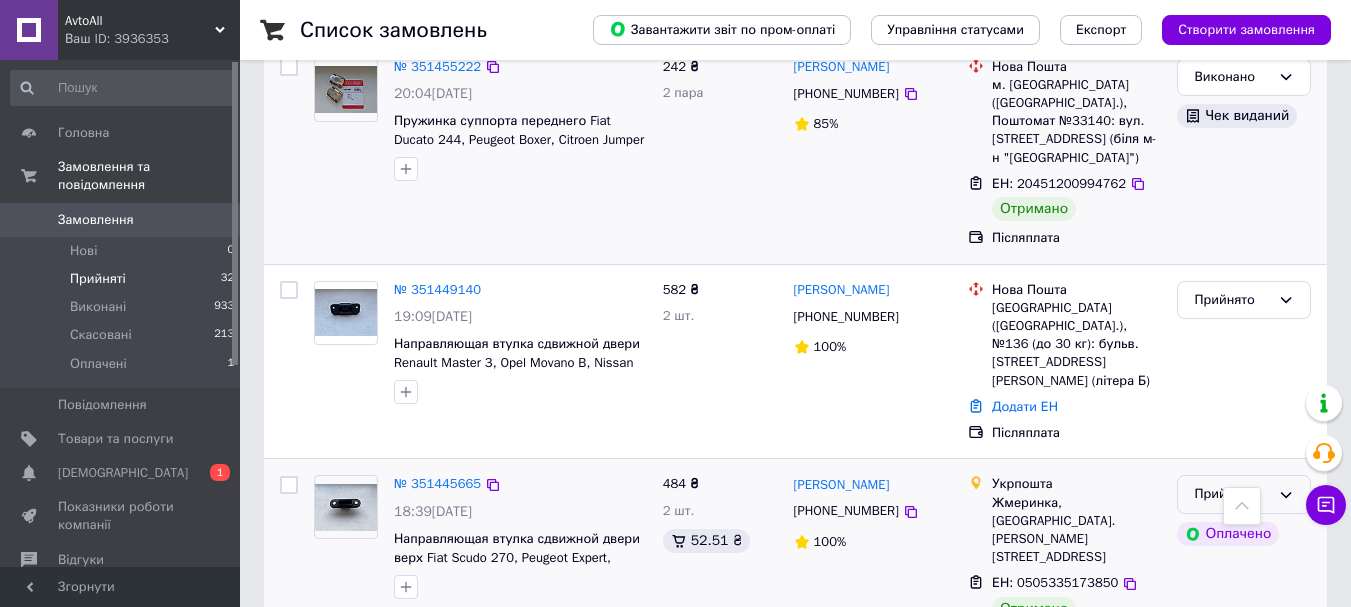 click on "Прийнято" at bounding box center [1232, 494] 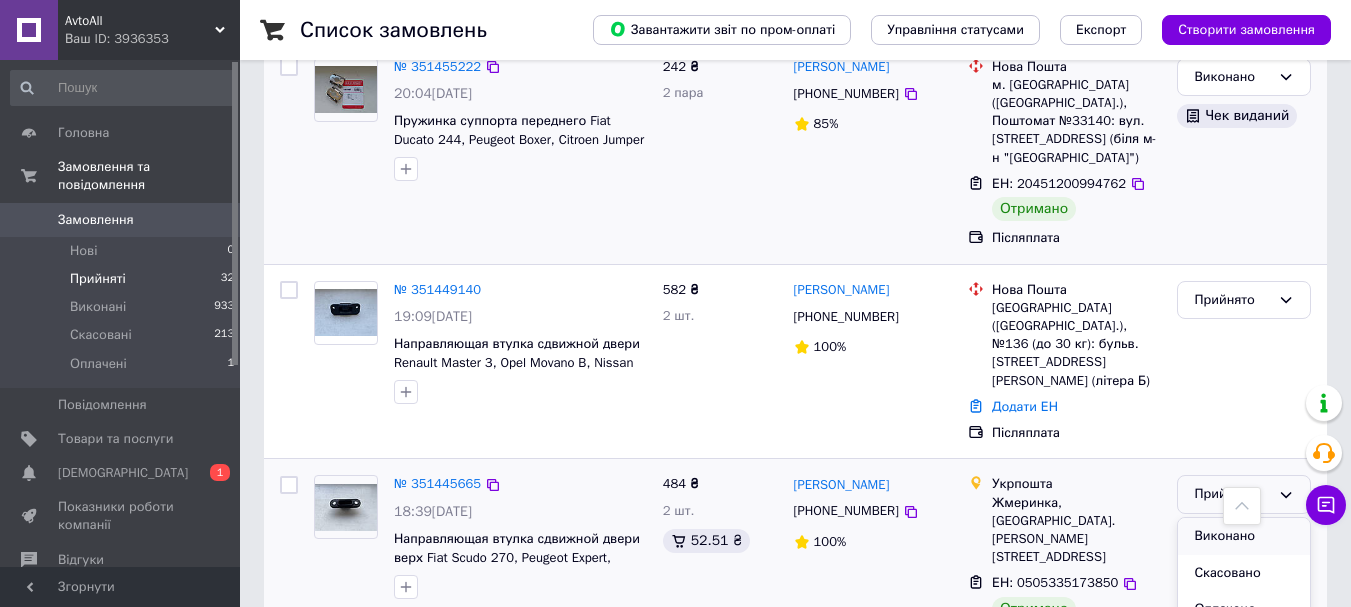 click on "Виконано" at bounding box center (1244, 536) 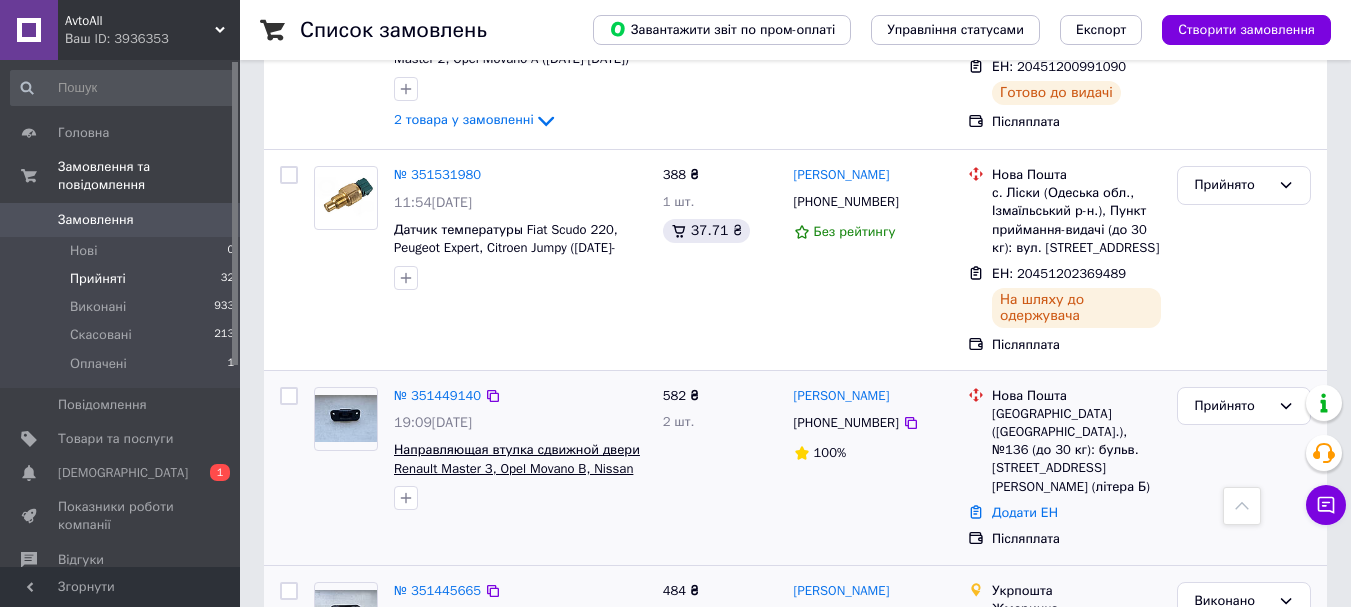 scroll, scrollTop: 2977, scrollLeft: 0, axis: vertical 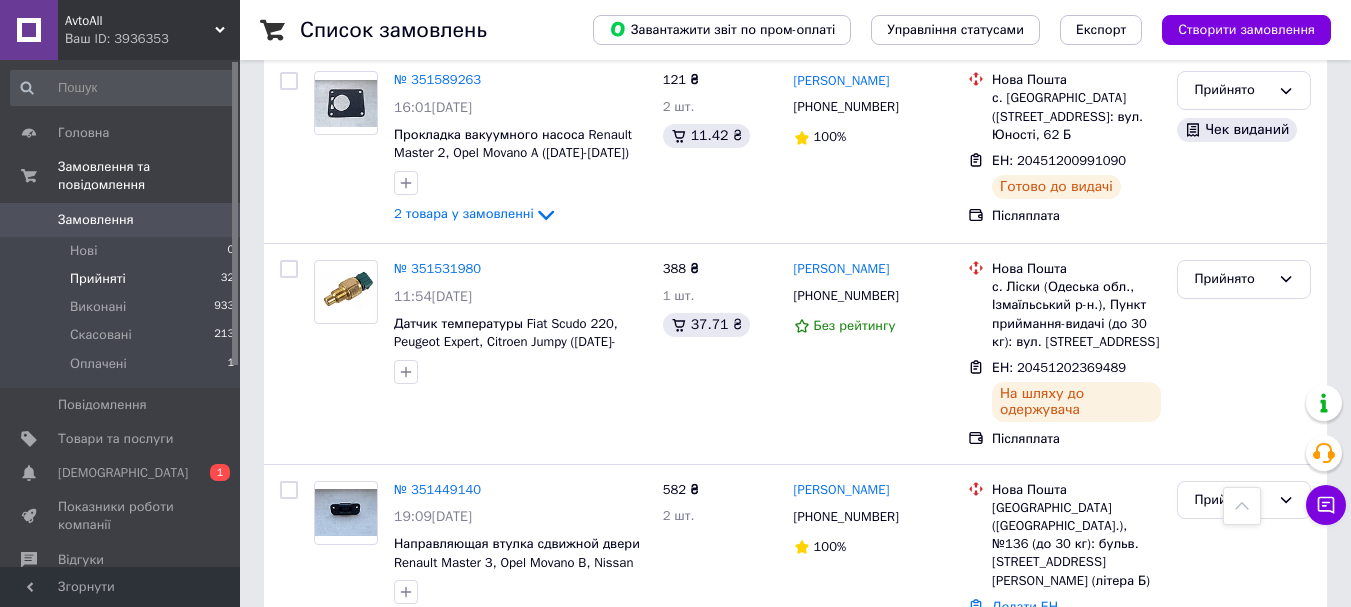 click on "Прийняті" at bounding box center [98, 279] 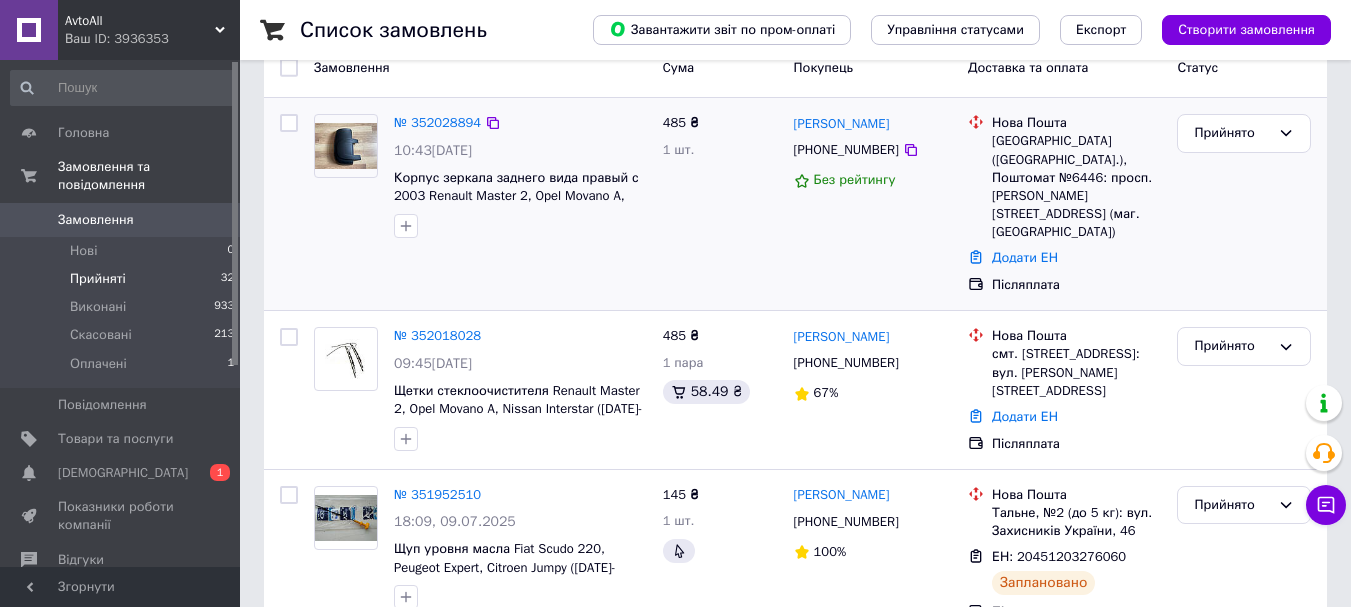 scroll, scrollTop: 200, scrollLeft: 0, axis: vertical 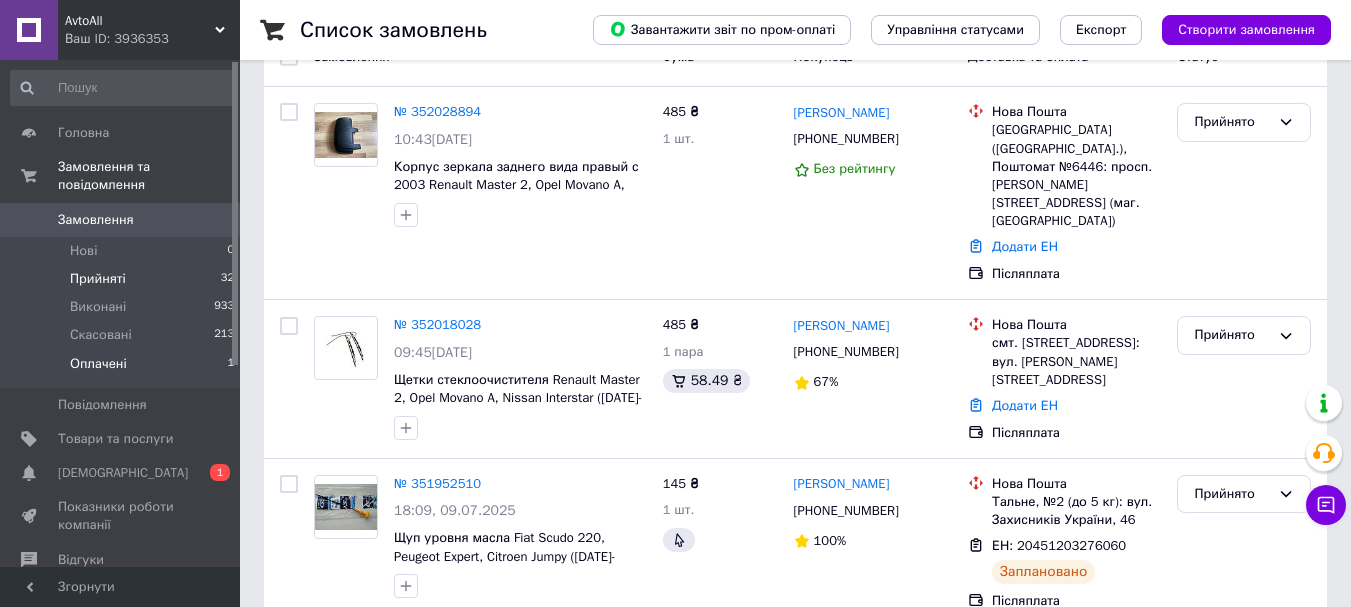 click on "Оплачені" at bounding box center (98, 364) 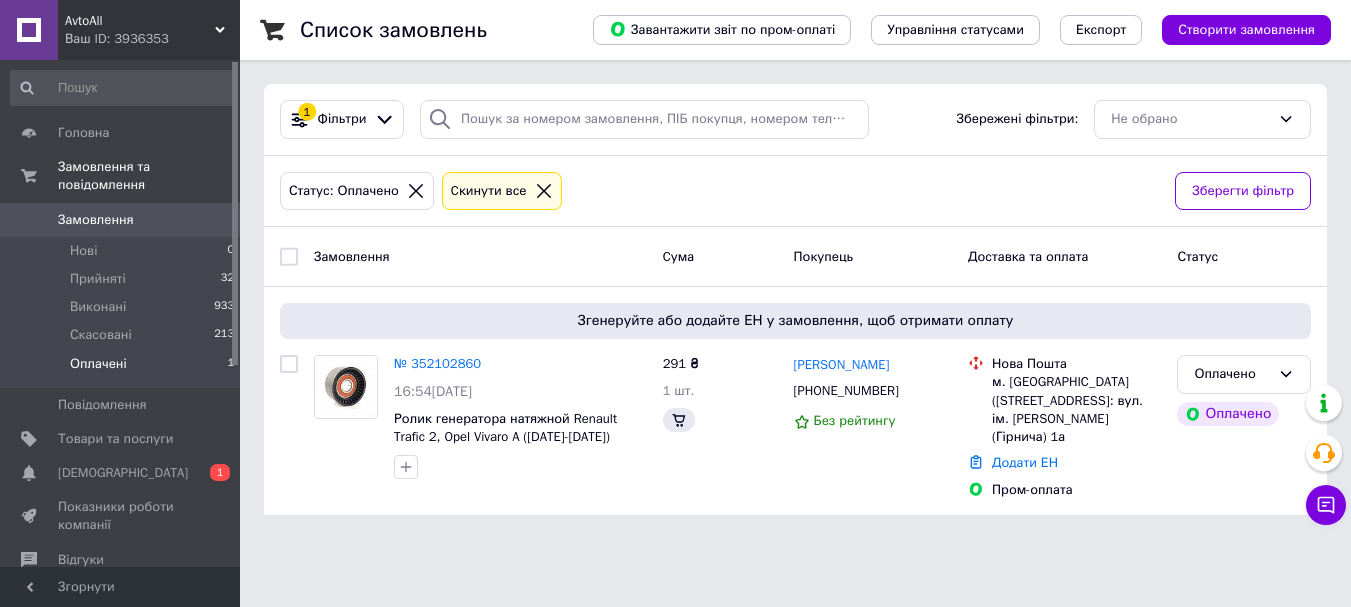 scroll, scrollTop: 0, scrollLeft: 0, axis: both 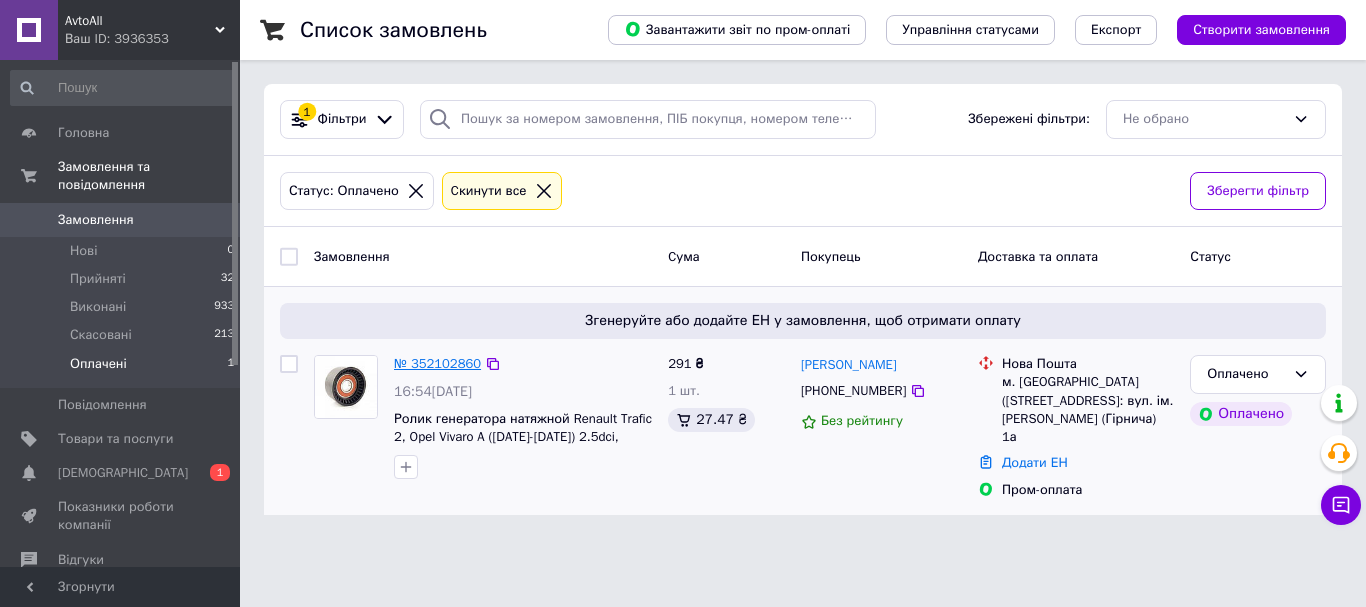 click on "№ 352102860" at bounding box center (437, 363) 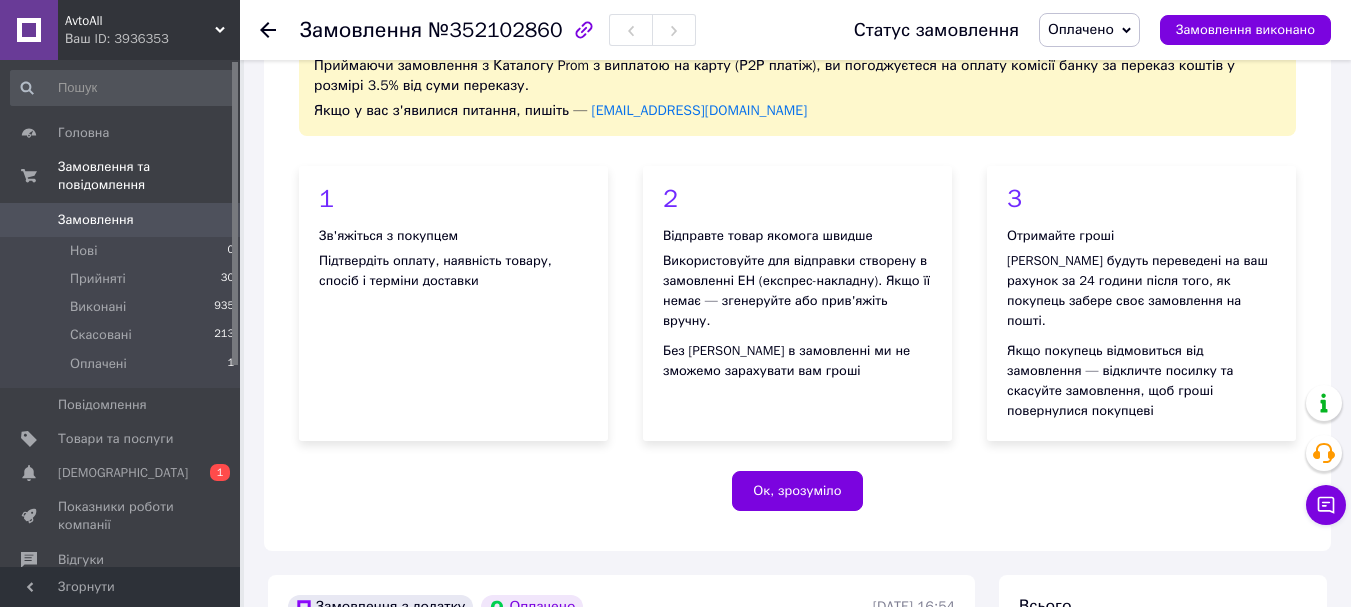 scroll, scrollTop: 0, scrollLeft: 0, axis: both 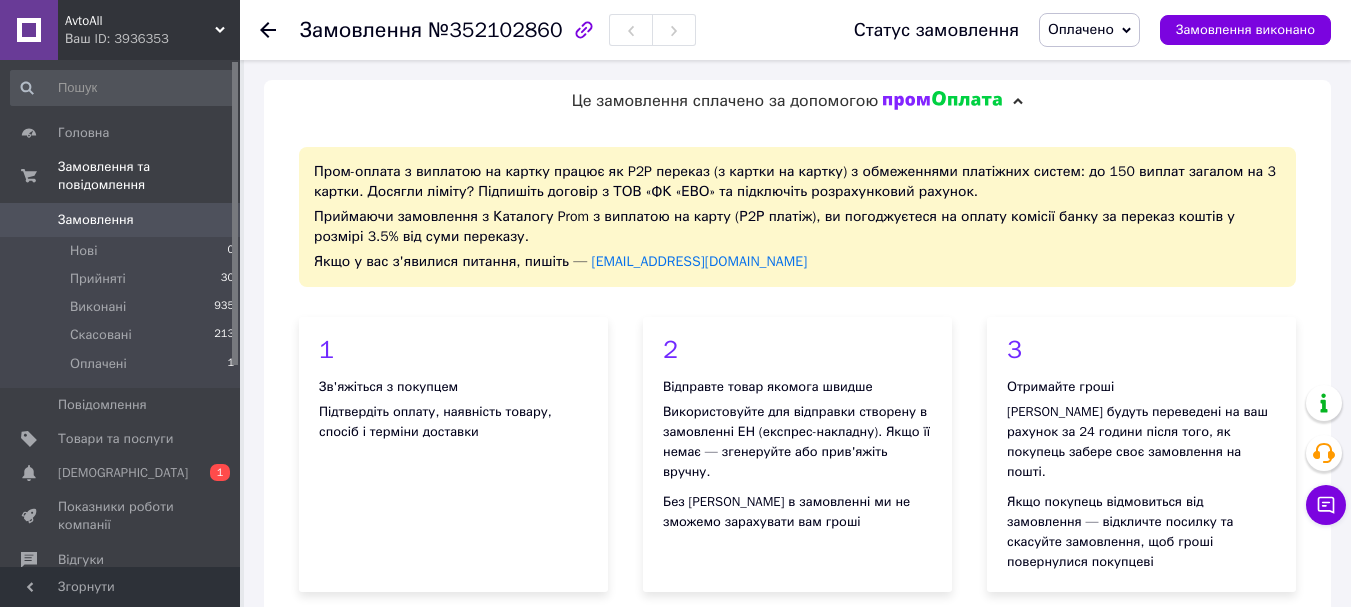 click 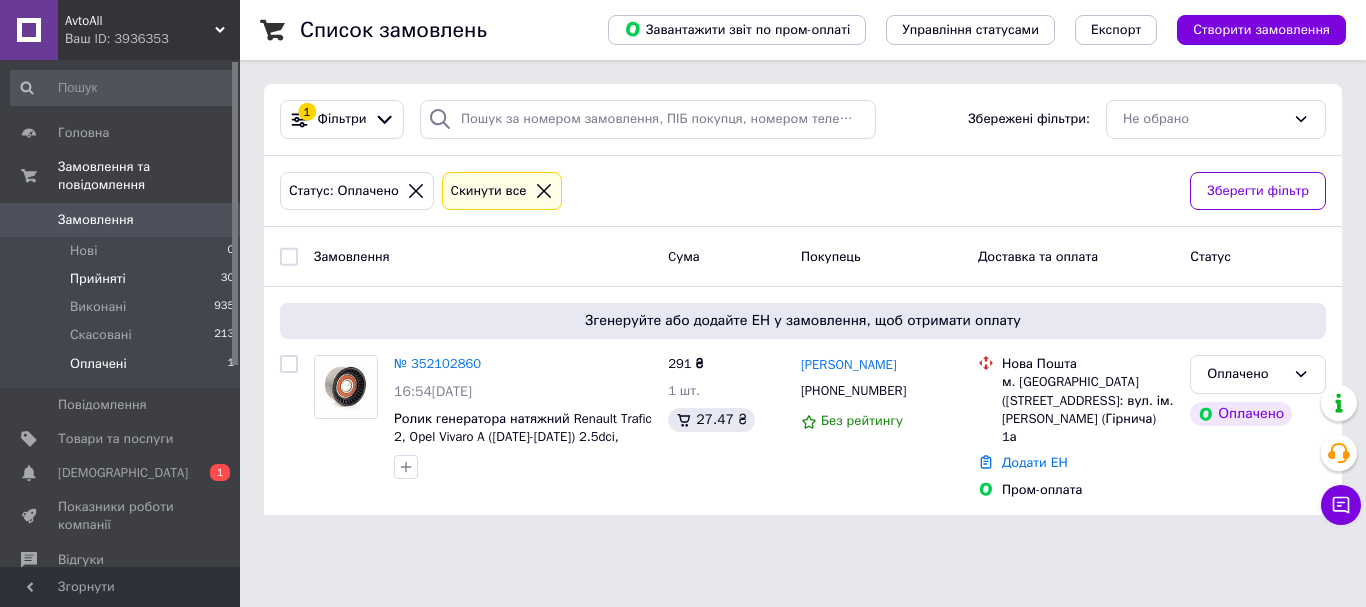 click on "Прийняті" at bounding box center [98, 279] 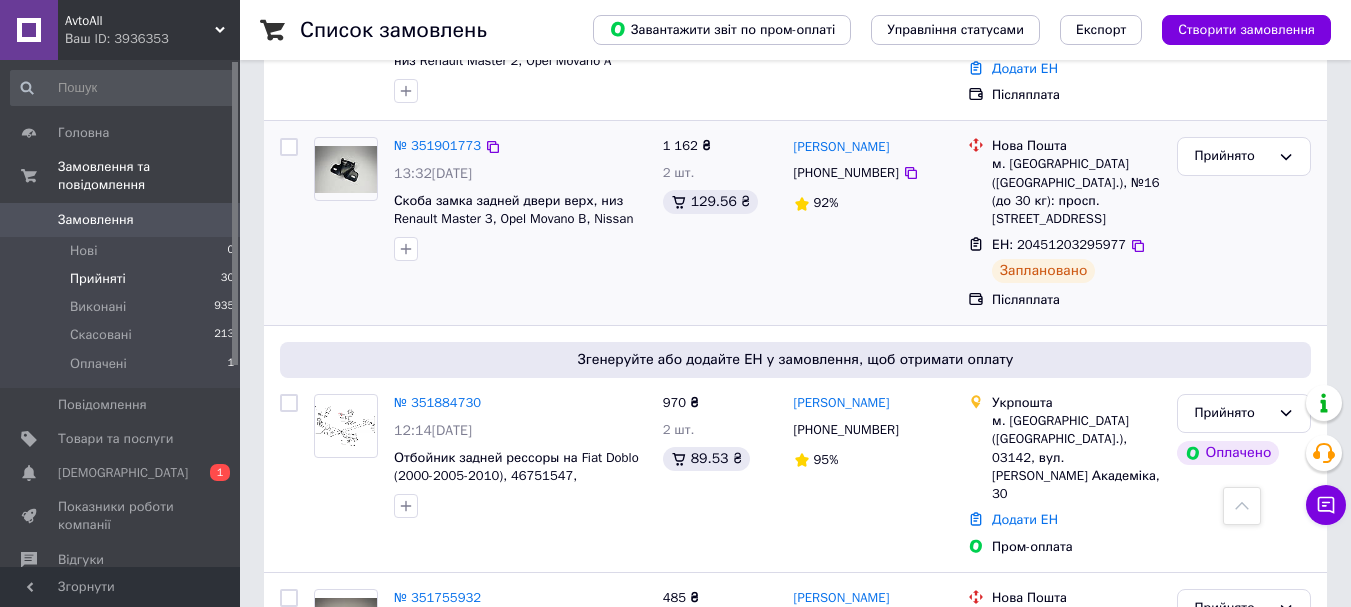 scroll, scrollTop: 1300, scrollLeft: 0, axis: vertical 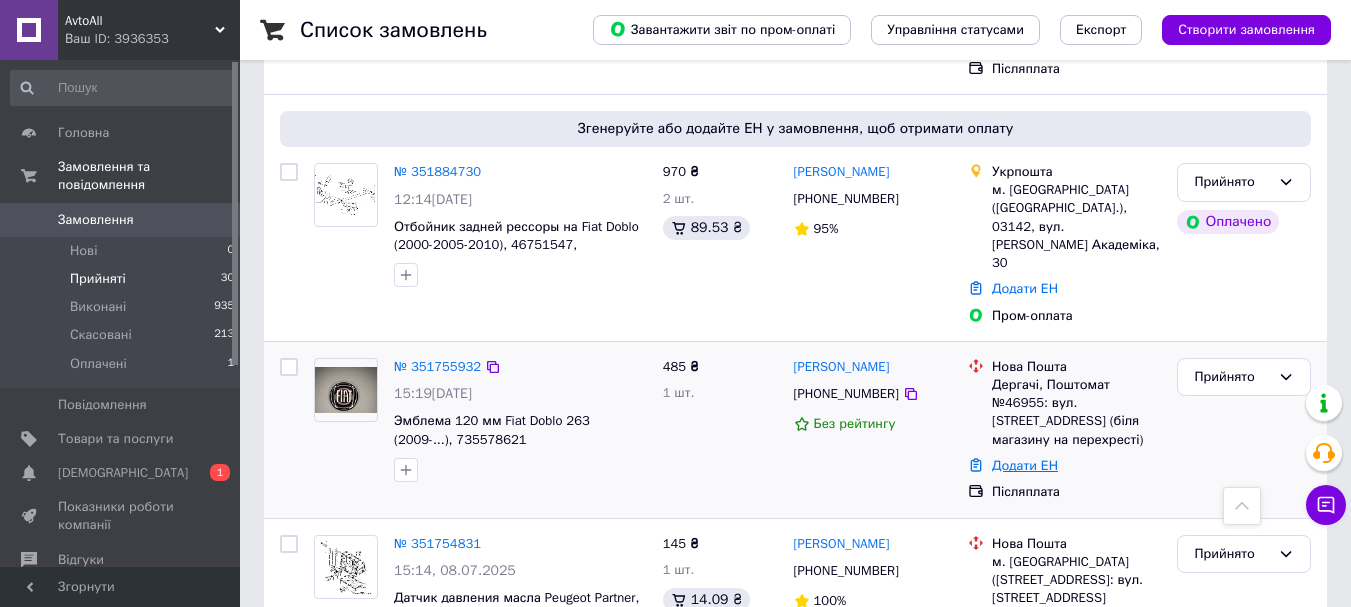 click on "Додати ЕН" at bounding box center (1025, 465) 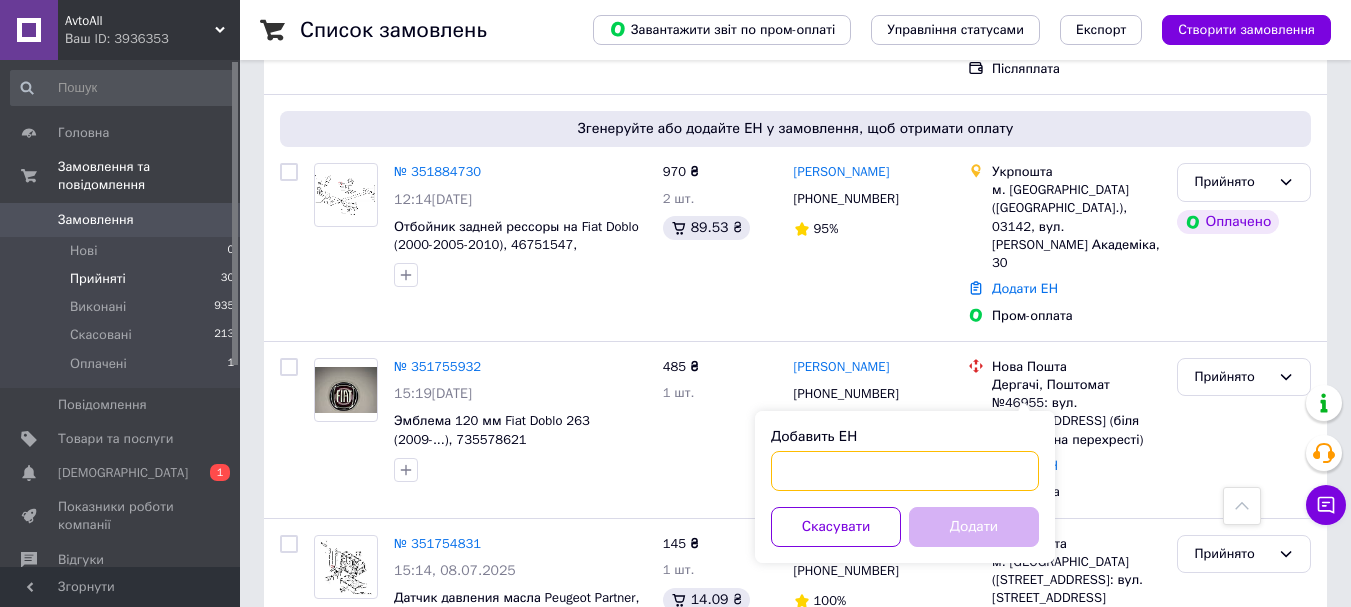 click on "Добавить ЕН" at bounding box center (905, 471) 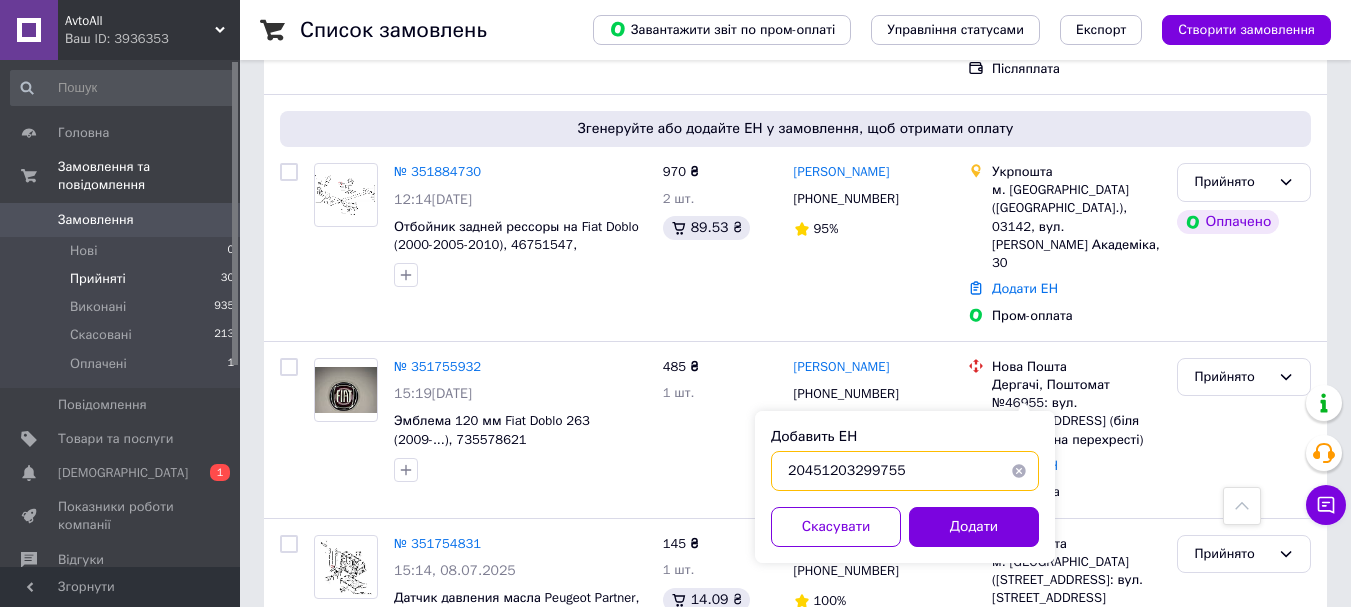 type on "20451203299755" 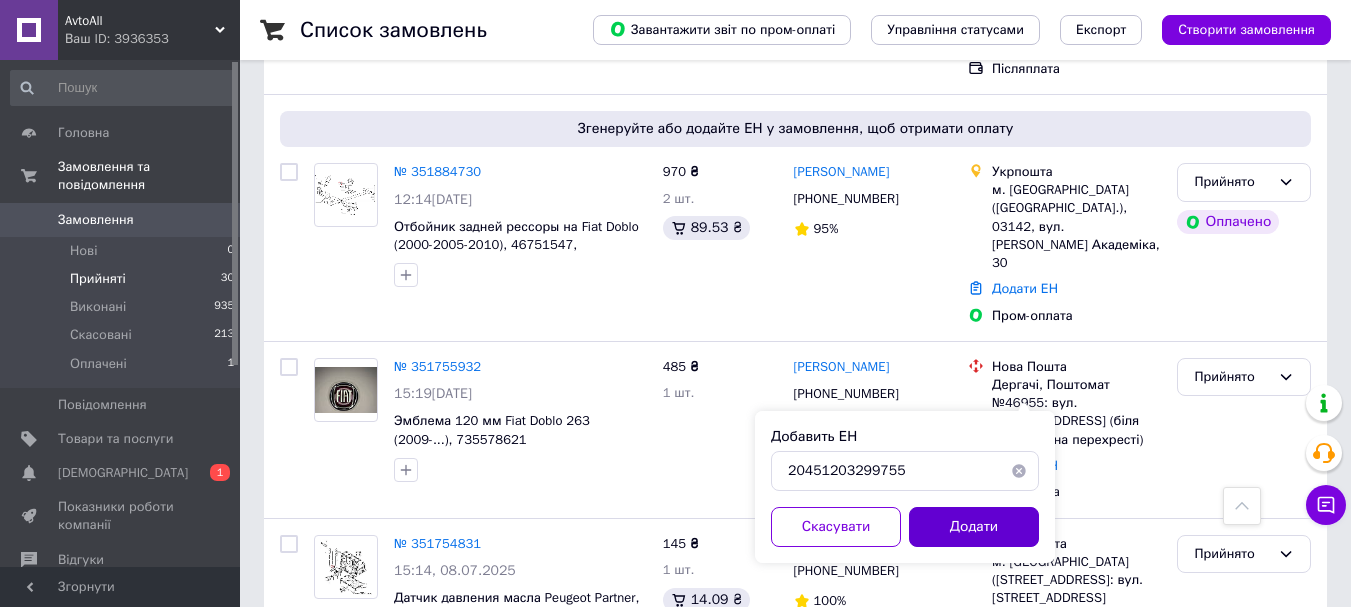 click on "Добавить ЕН 20451203299755 Скасувати Додати" at bounding box center (905, 487) 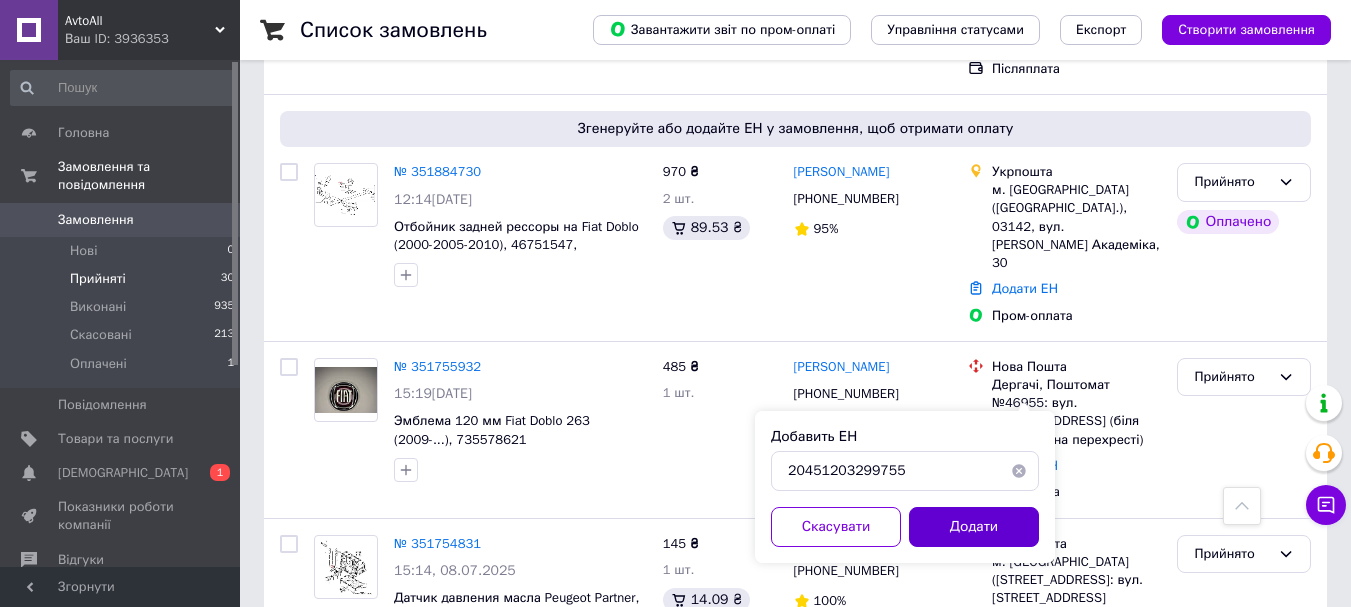 click on "Додати" at bounding box center (974, 527) 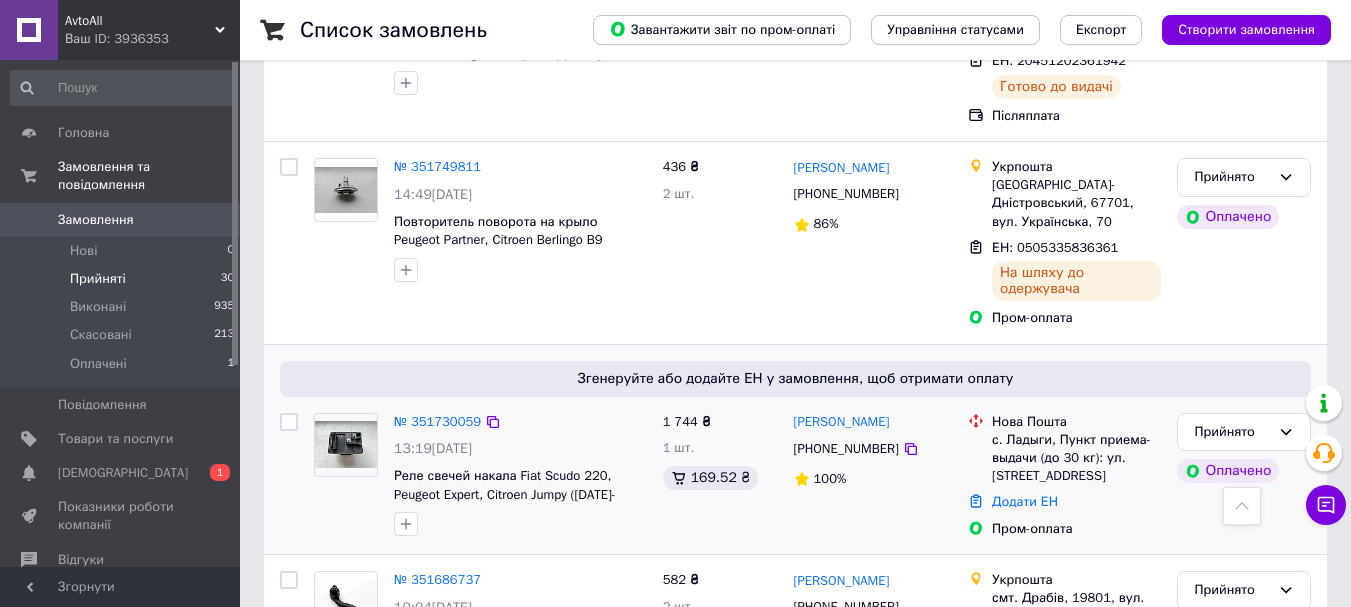 scroll, scrollTop: 2000, scrollLeft: 0, axis: vertical 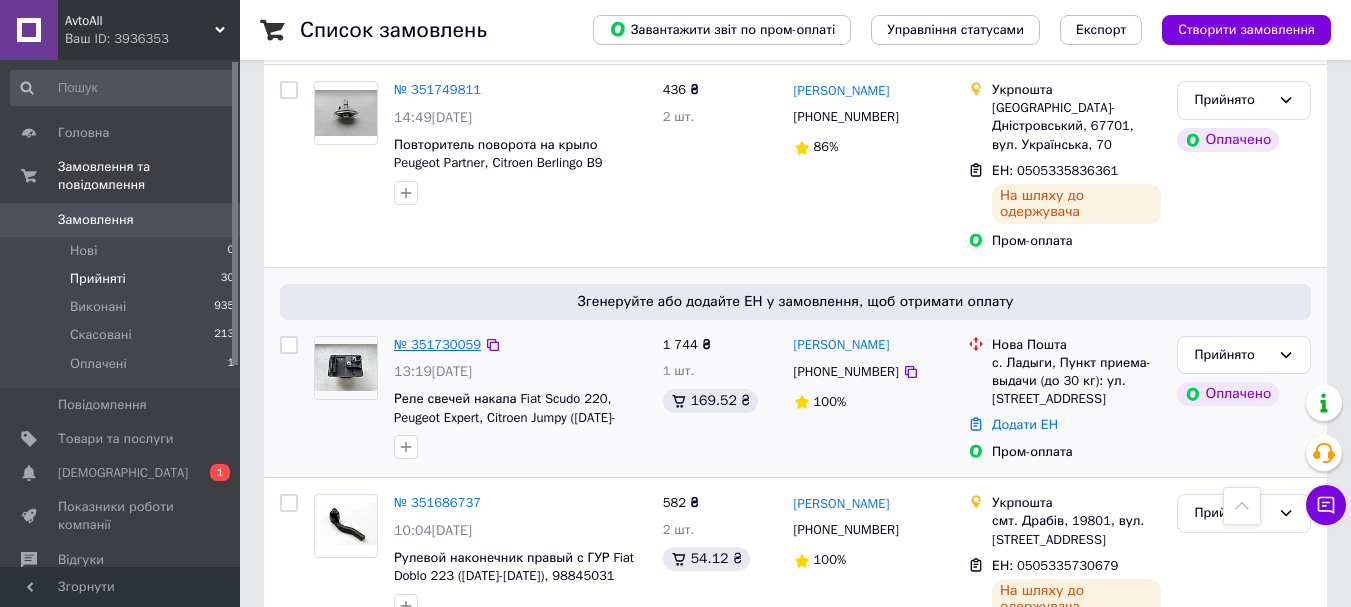 click on "№ 351730059" at bounding box center [437, 344] 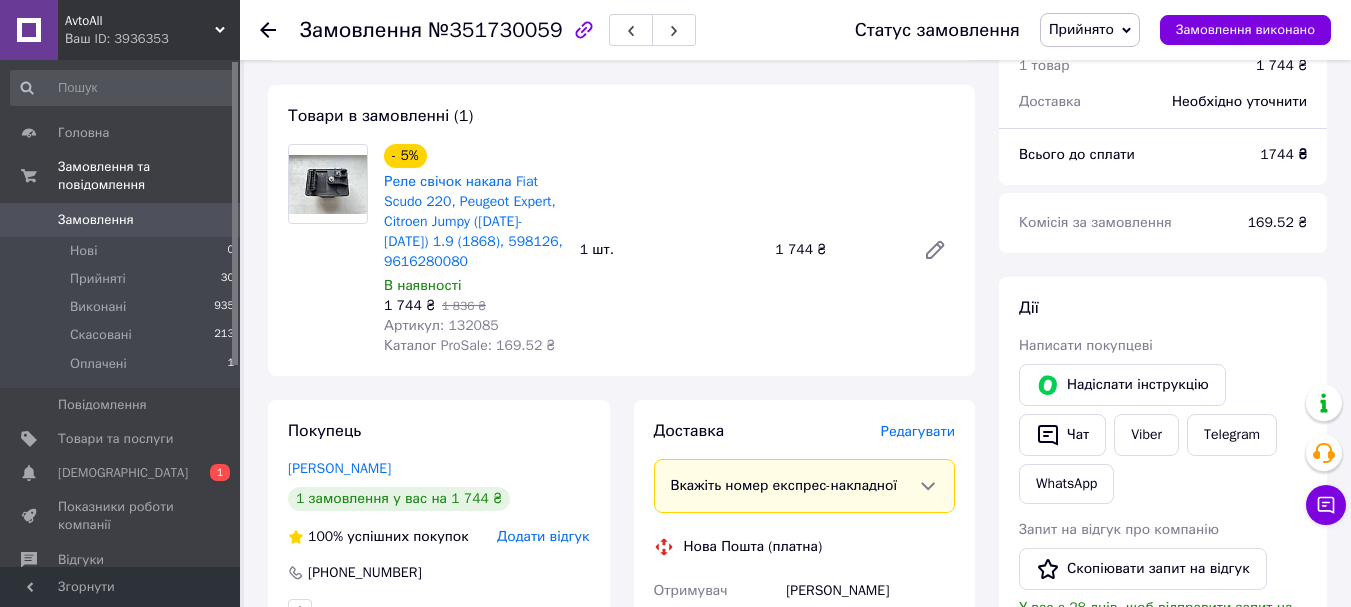 scroll, scrollTop: 723, scrollLeft: 0, axis: vertical 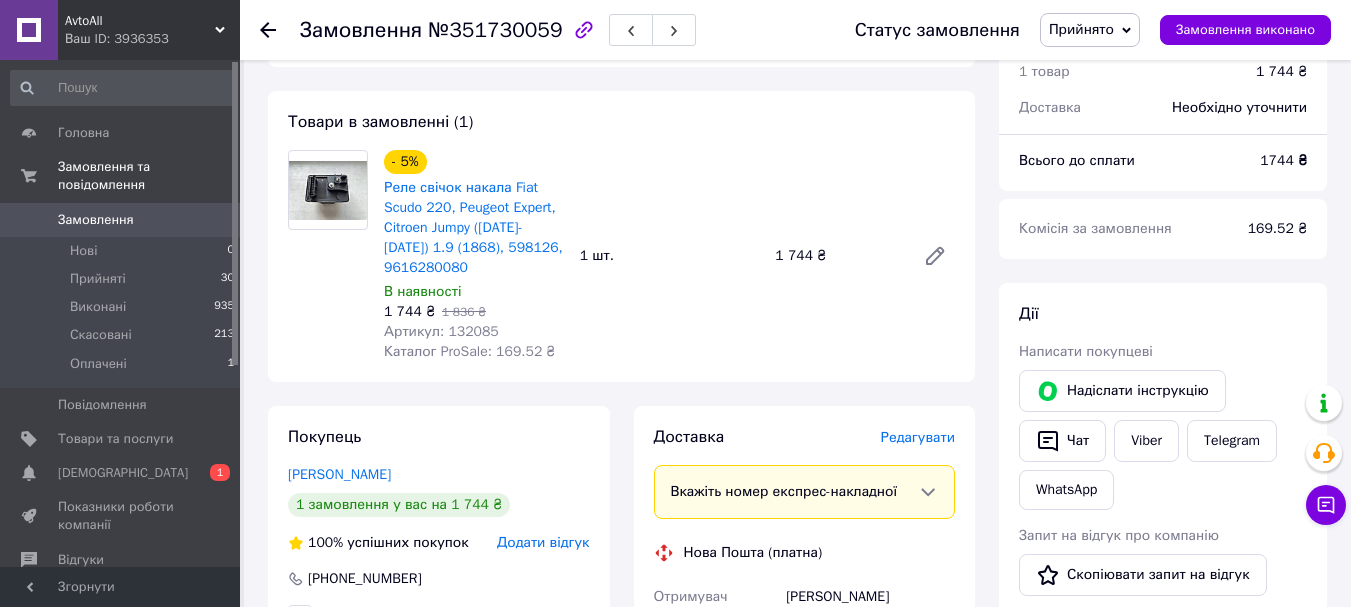 click 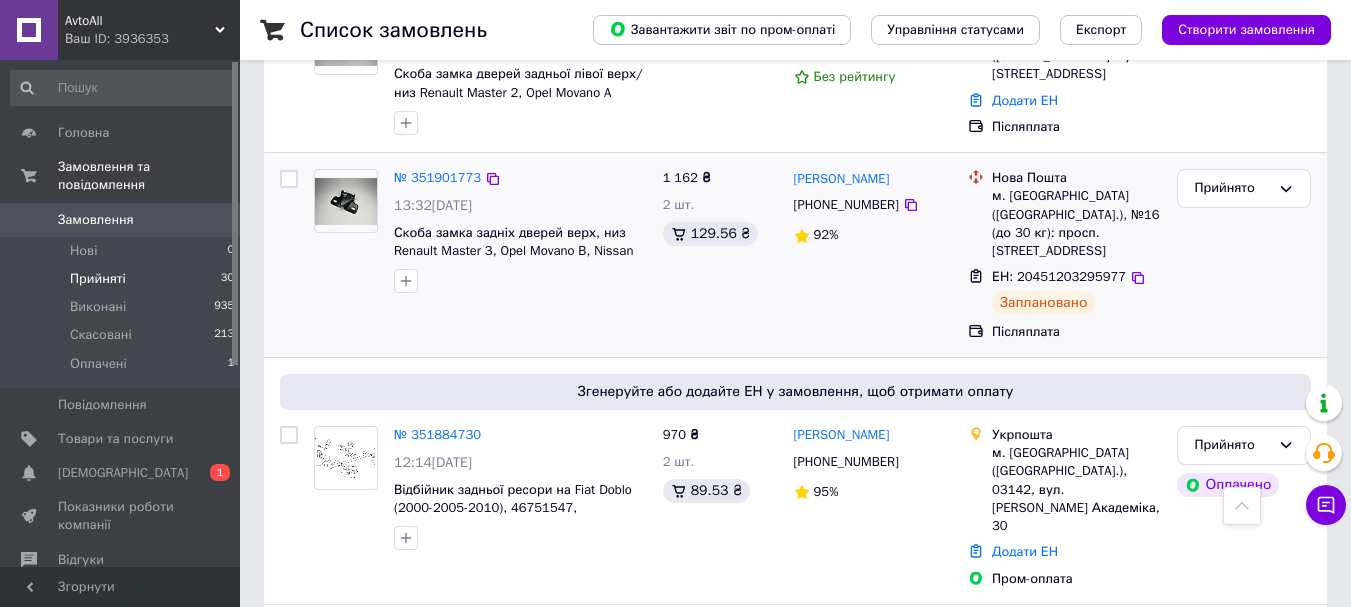 scroll, scrollTop: 1100, scrollLeft: 0, axis: vertical 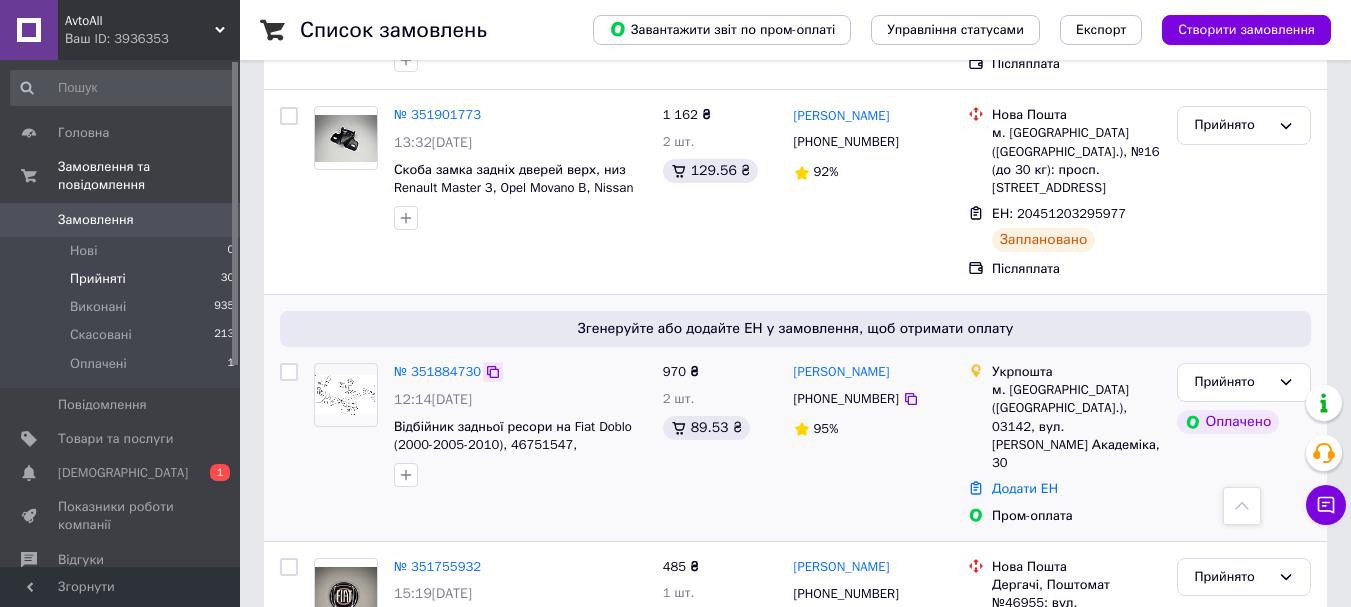 click 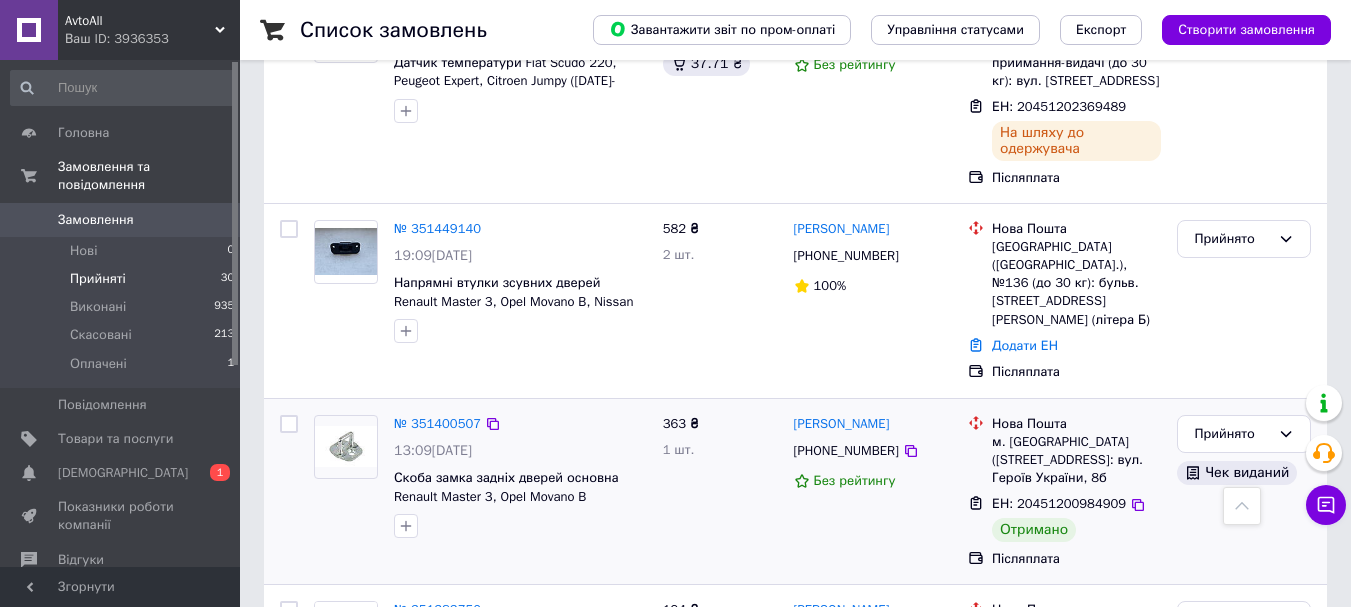 scroll, scrollTop: 3300, scrollLeft: 0, axis: vertical 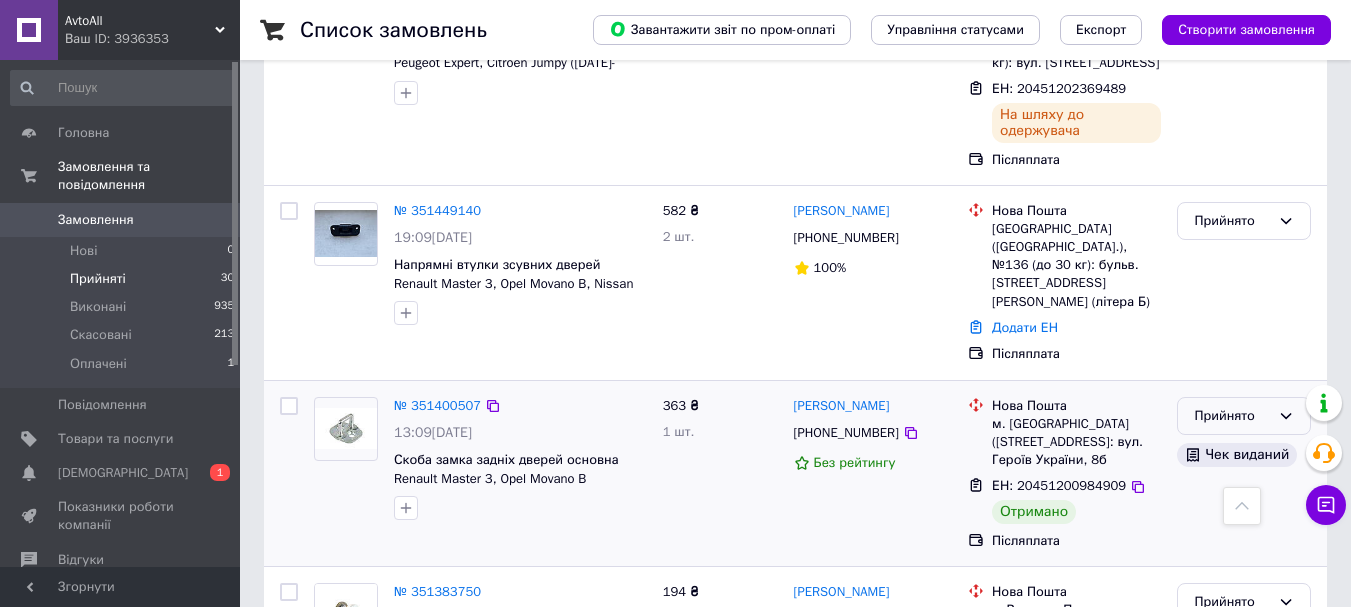 click on "Прийнято" at bounding box center [1232, 416] 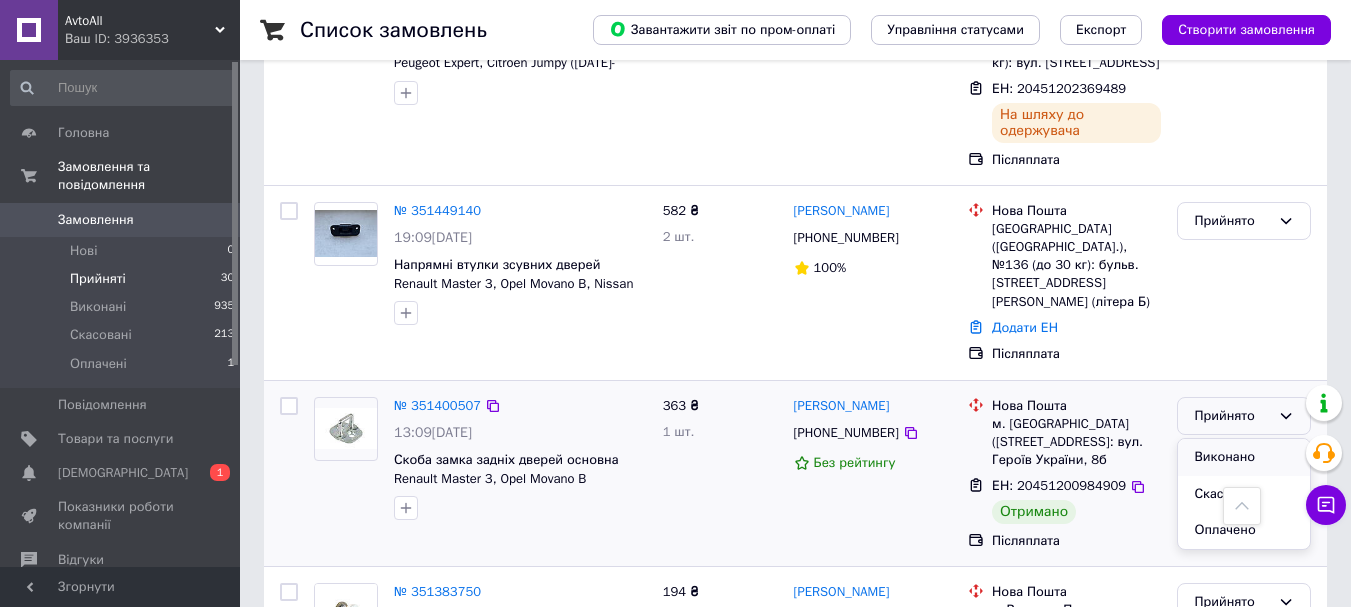 click on "Виконано" at bounding box center (1244, 457) 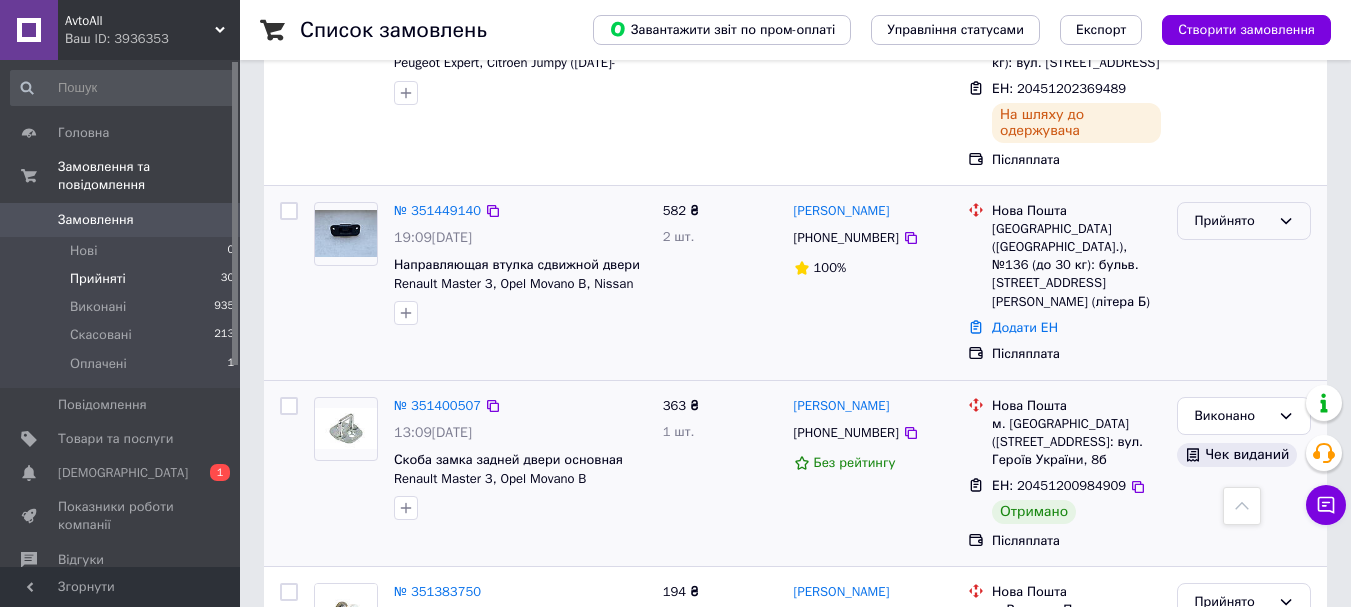 click on "Прийнято" at bounding box center (1232, 221) 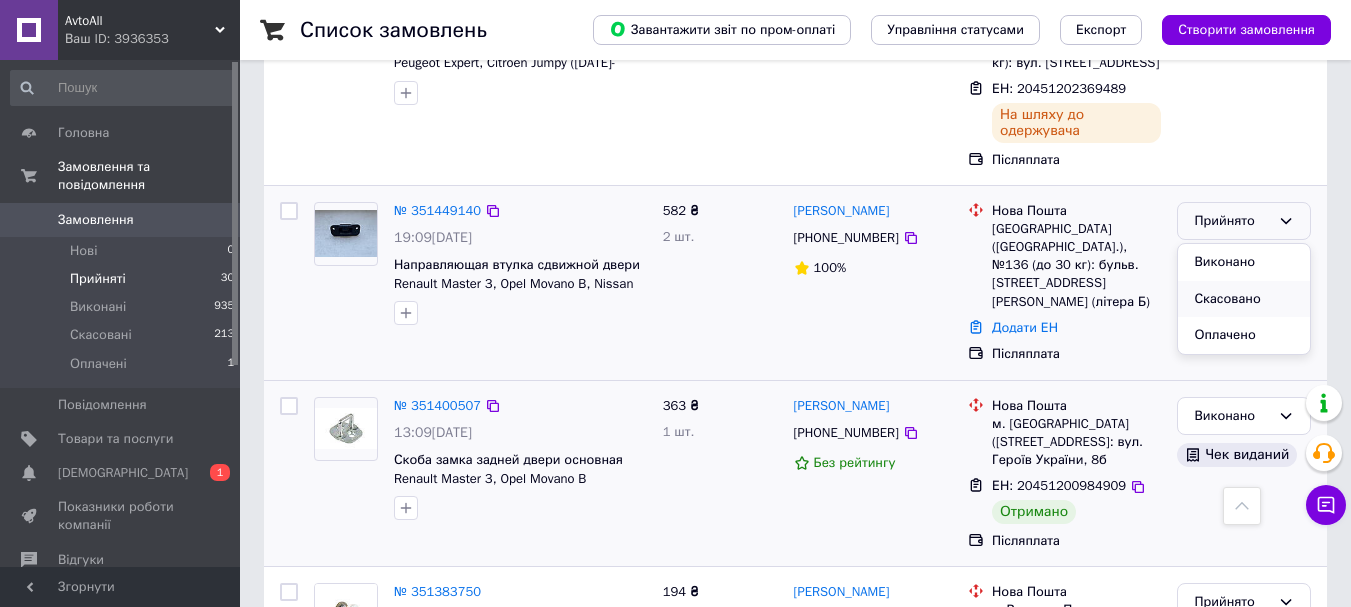 click on "Скасовано" at bounding box center (1244, 299) 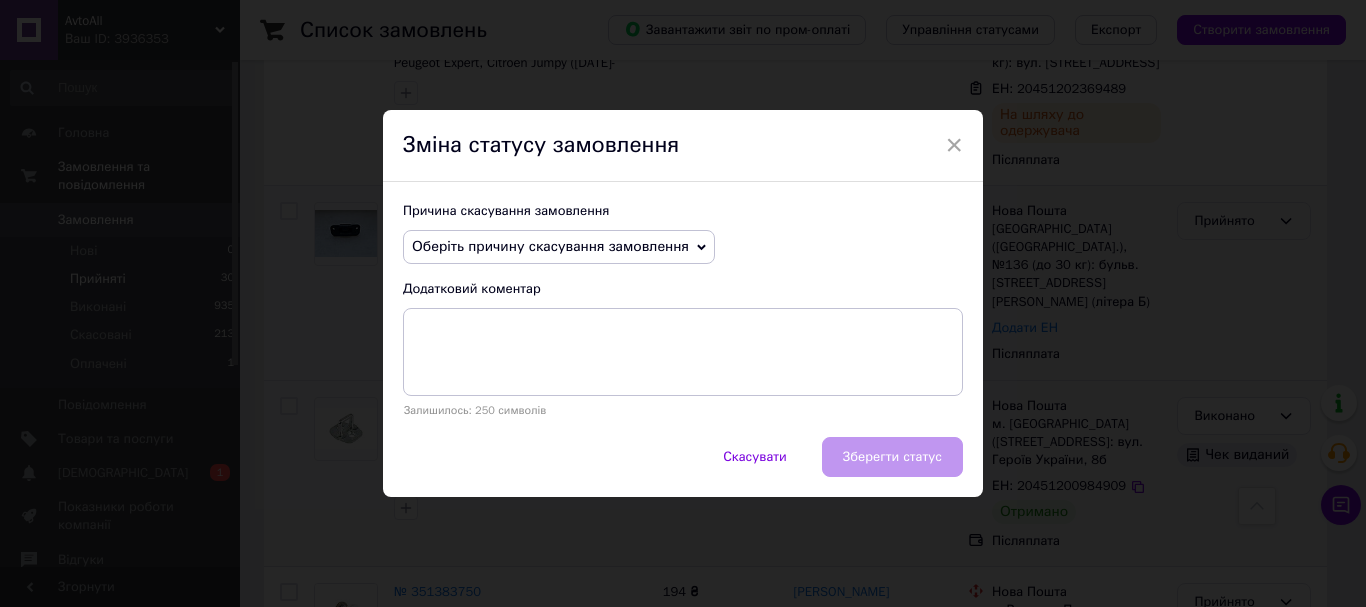 click on "Оберіть причину скасування замовлення" at bounding box center (550, 246) 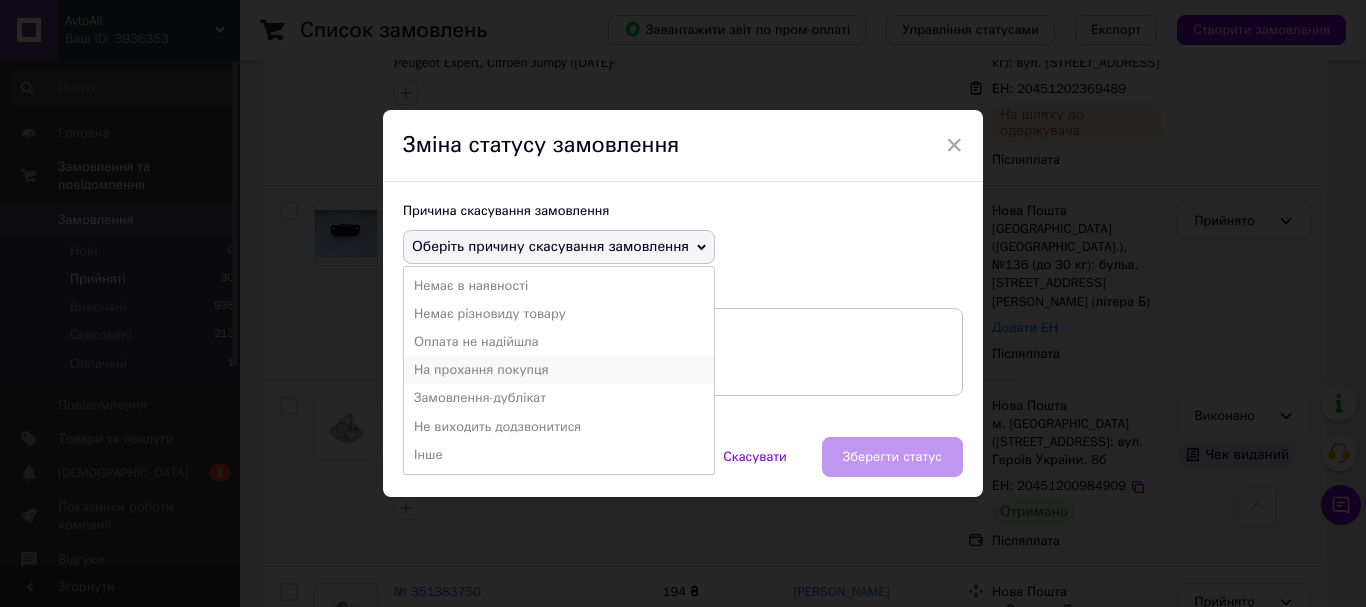 click on "На прохання покупця" at bounding box center (559, 370) 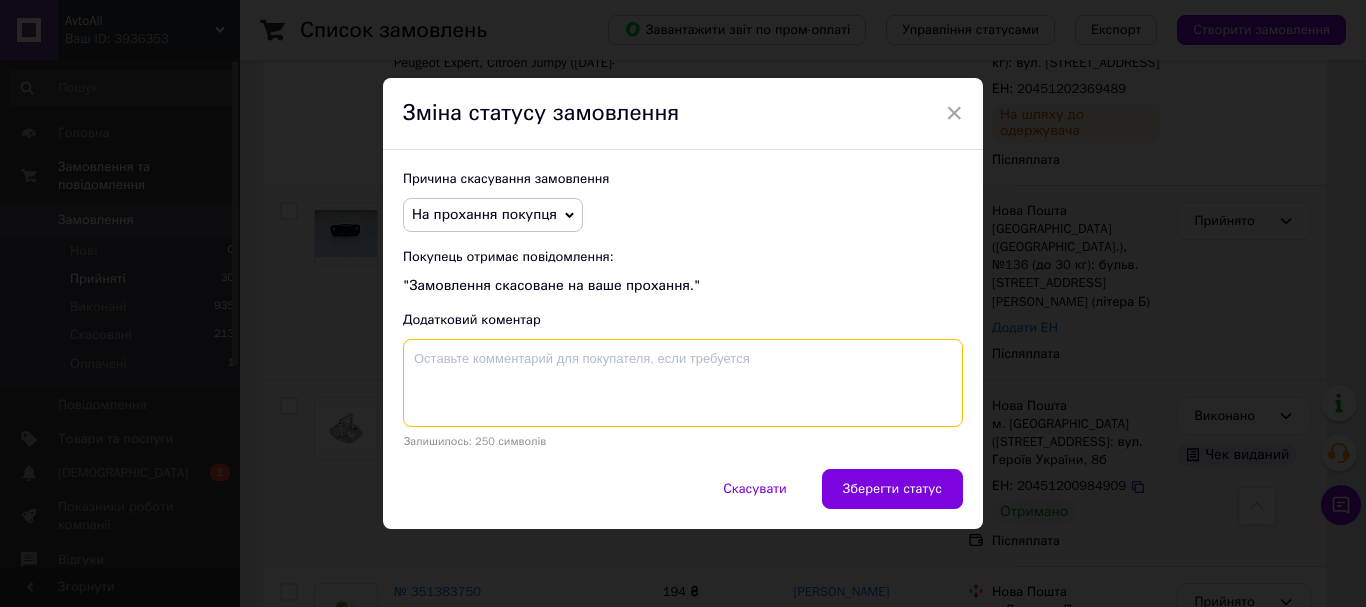 click at bounding box center [683, 383] 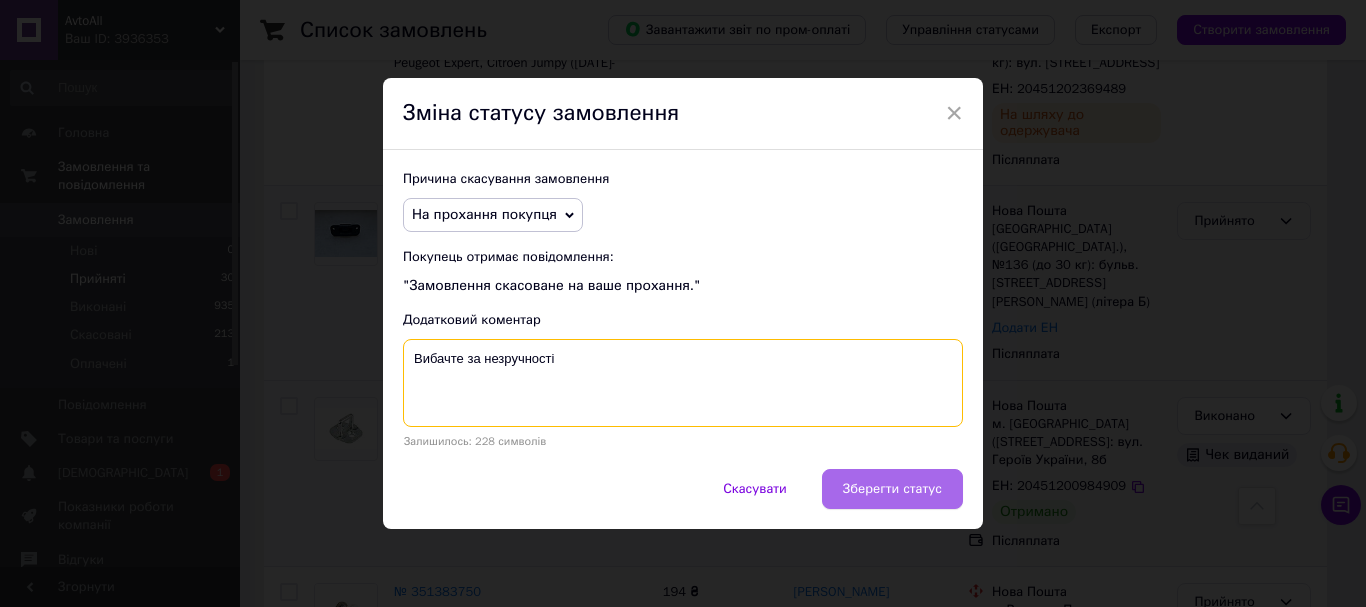 type on "Вибачте за незручності" 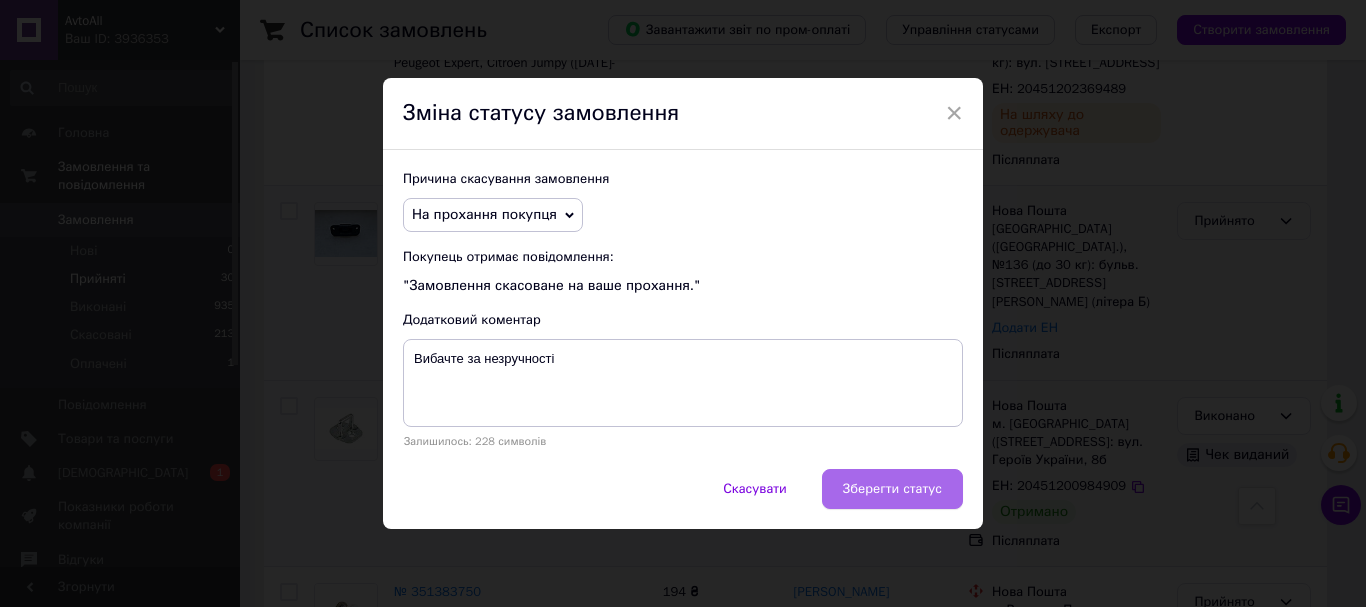 click on "Зберегти статус" at bounding box center (892, 489) 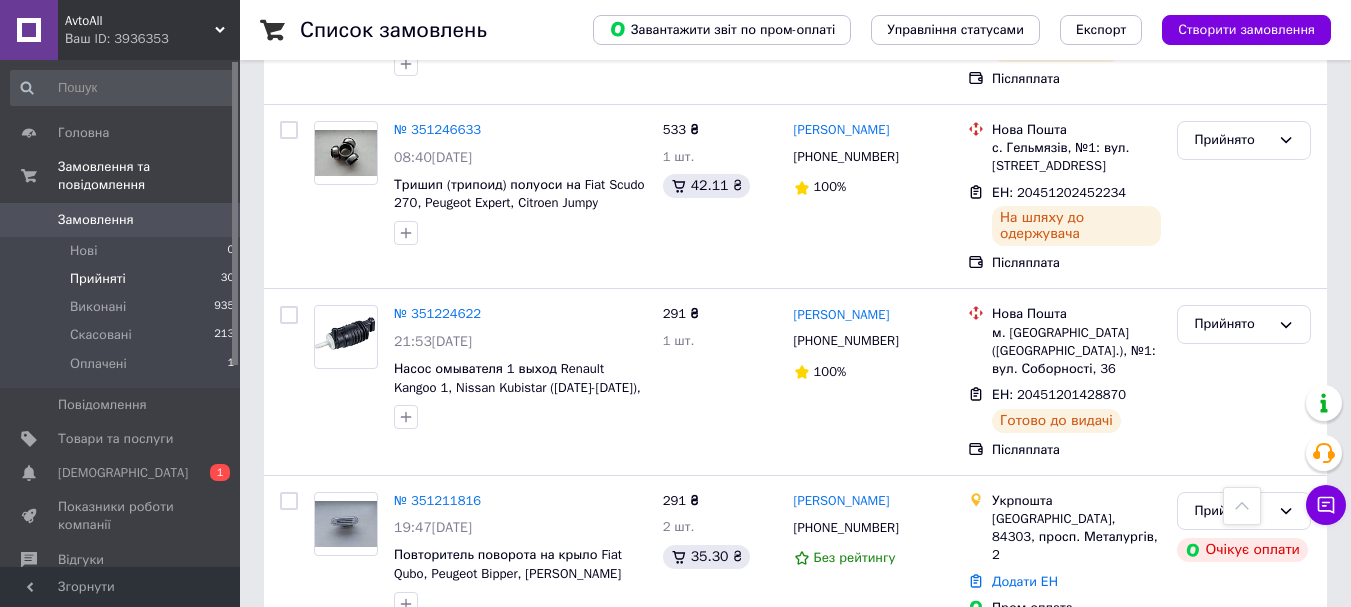 scroll, scrollTop: 4400, scrollLeft: 0, axis: vertical 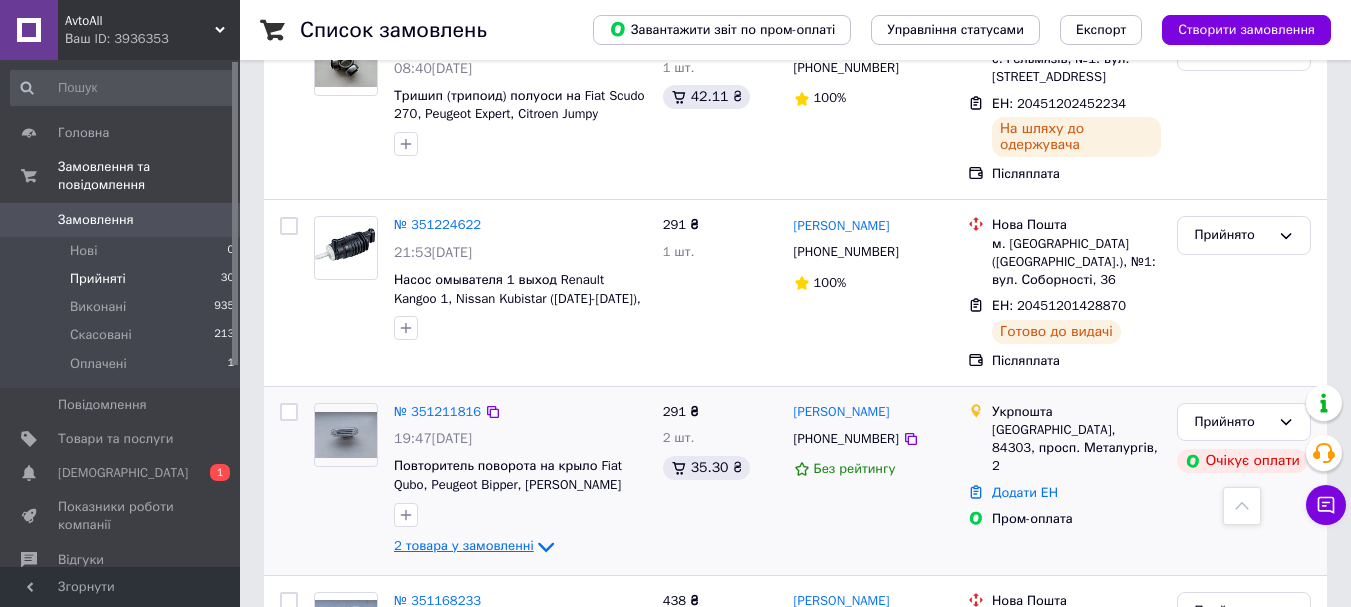 click 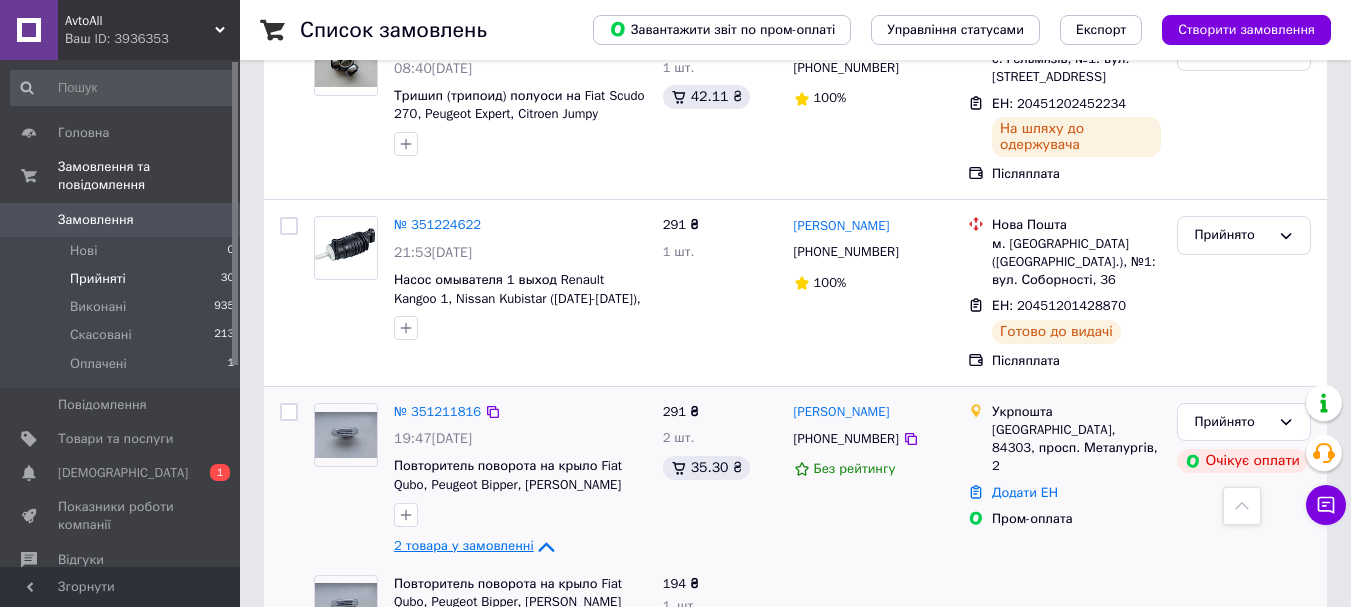 click 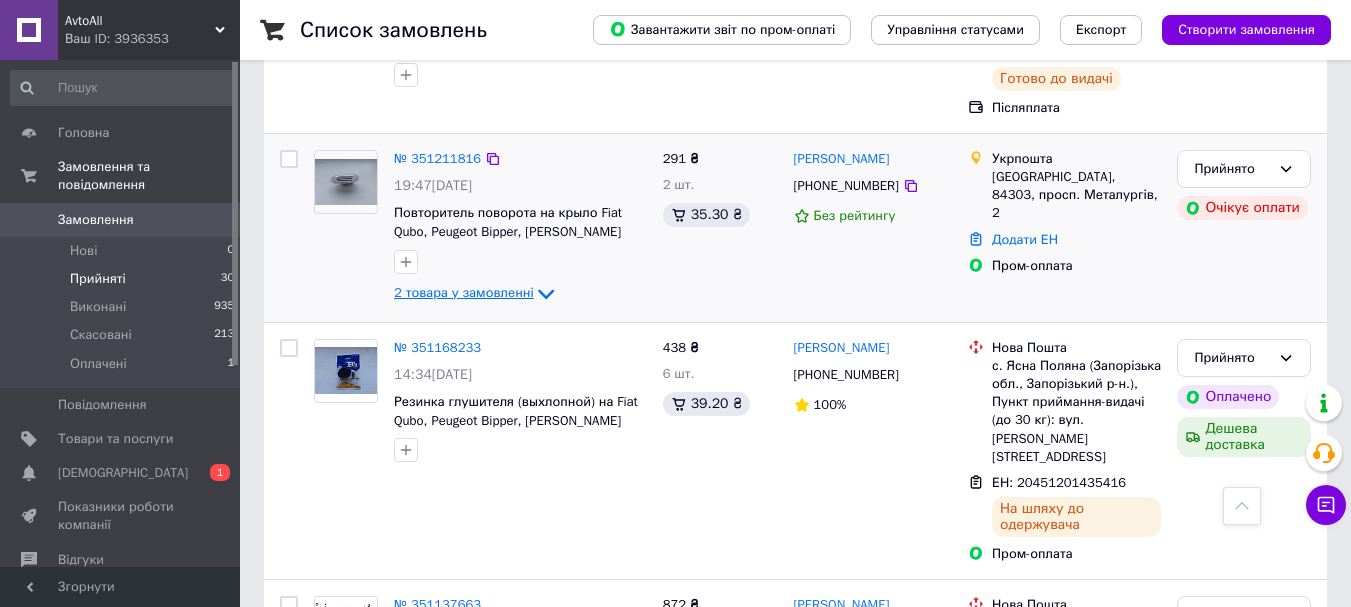 scroll, scrollTop: 4353, scrollLeft: 0, axis: vertical 